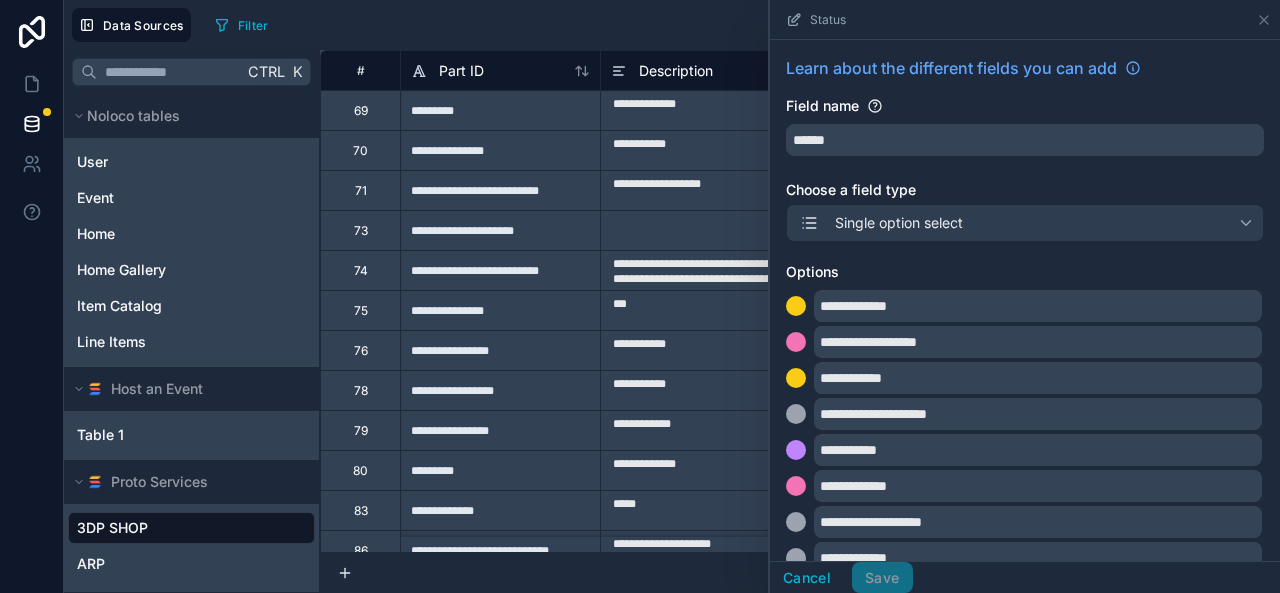 scroll, scrollTop: 0, scrollLeft: 0, axis: both 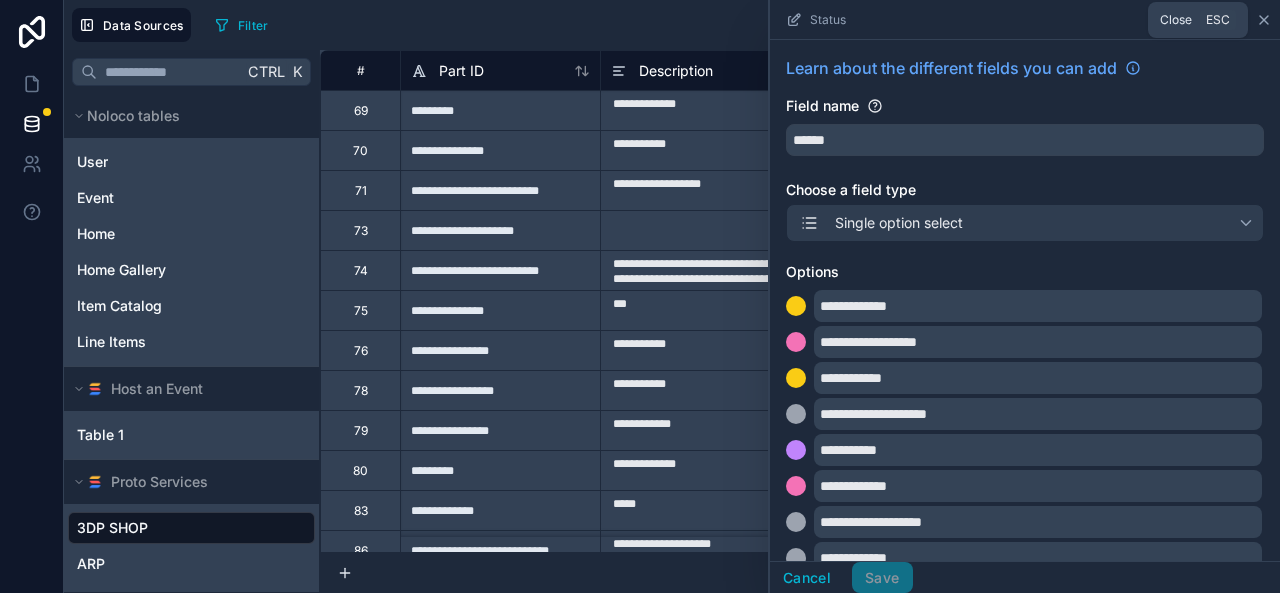 click 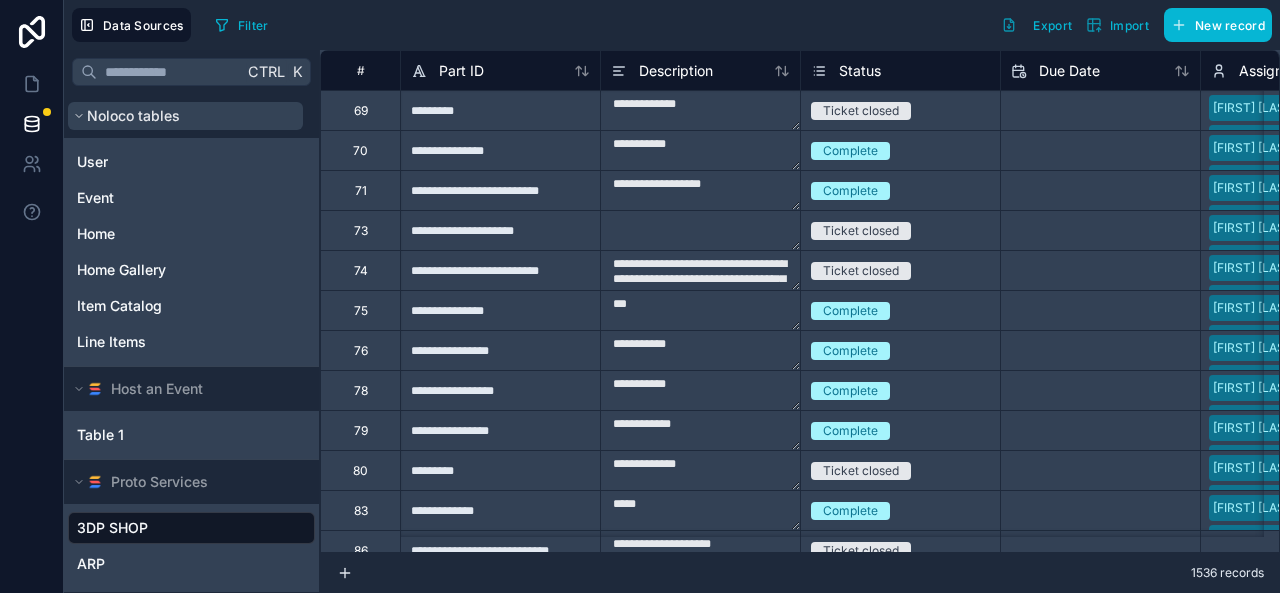 click on "Noloco tables" at bounding box center (133, 116) 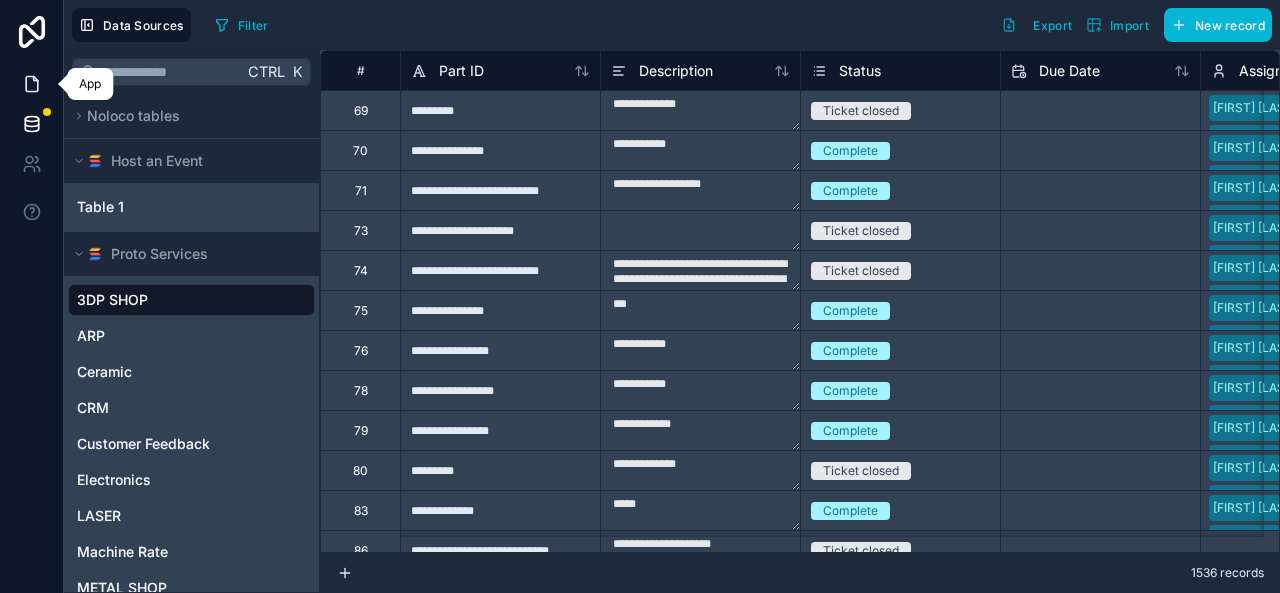 click 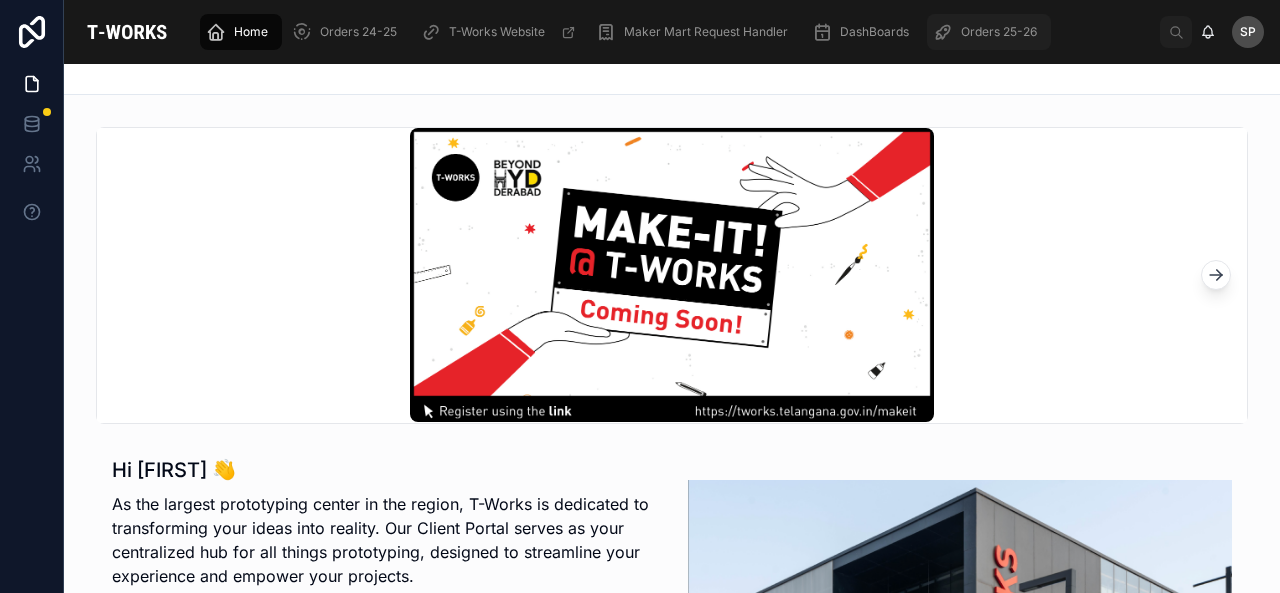 click on "Orders 25-26" at bounding box center (999, 32) 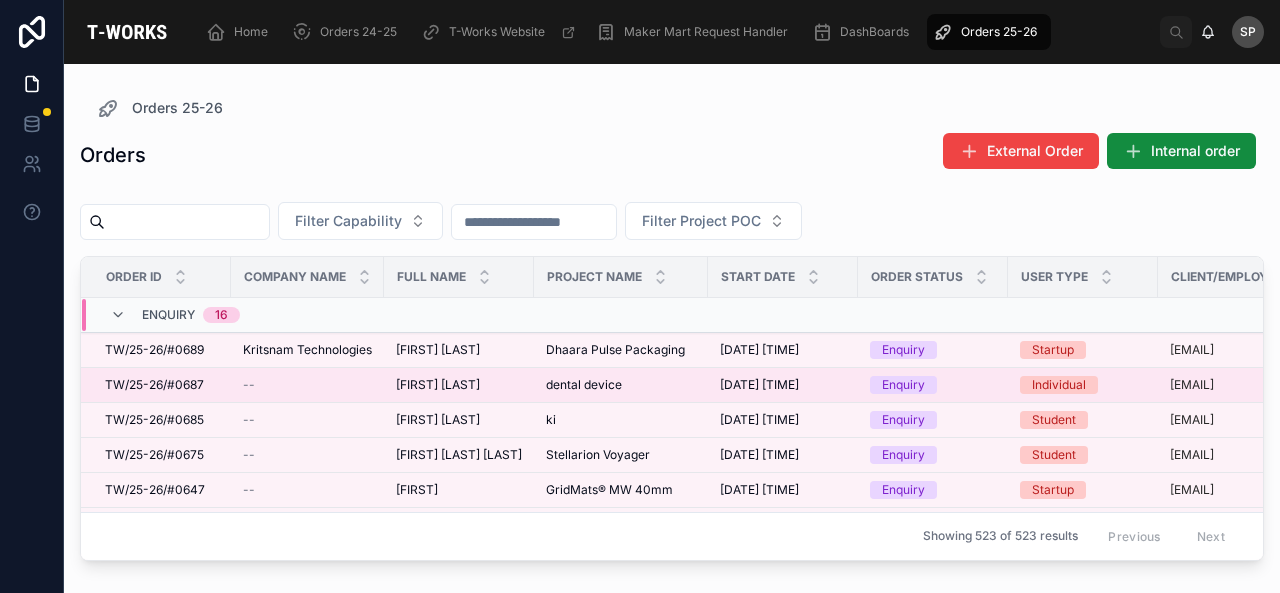 scroll, scrollTop: 0, scrollLeft: 0, axis: both 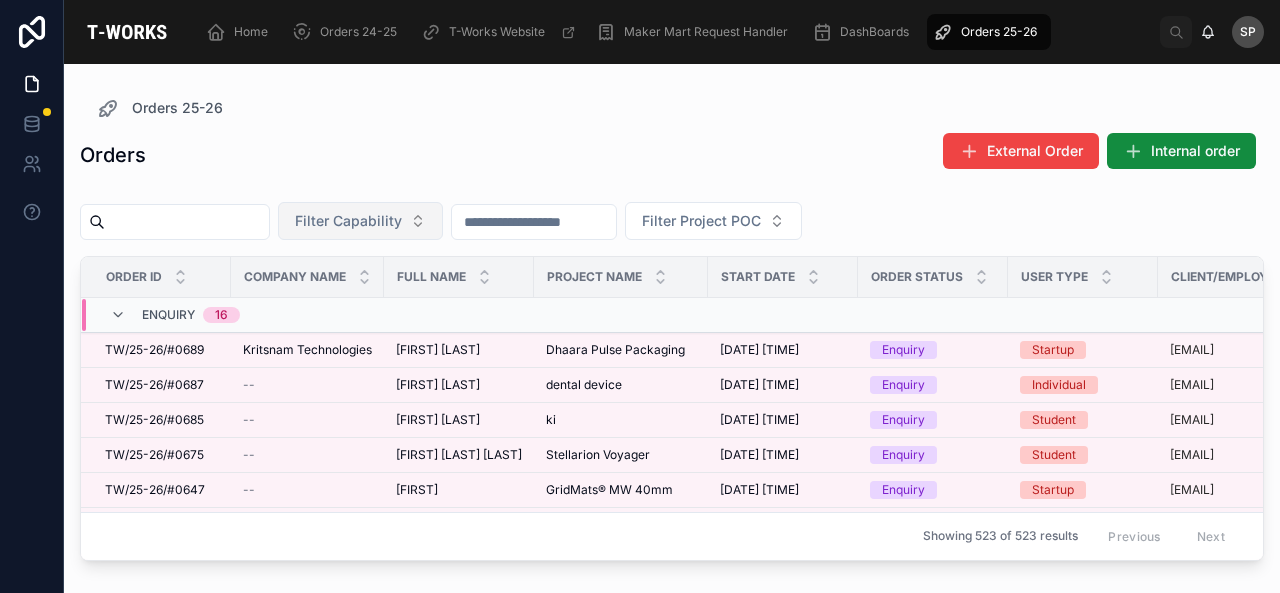 click on "Filter Capability" at bounding box center (348, 221) 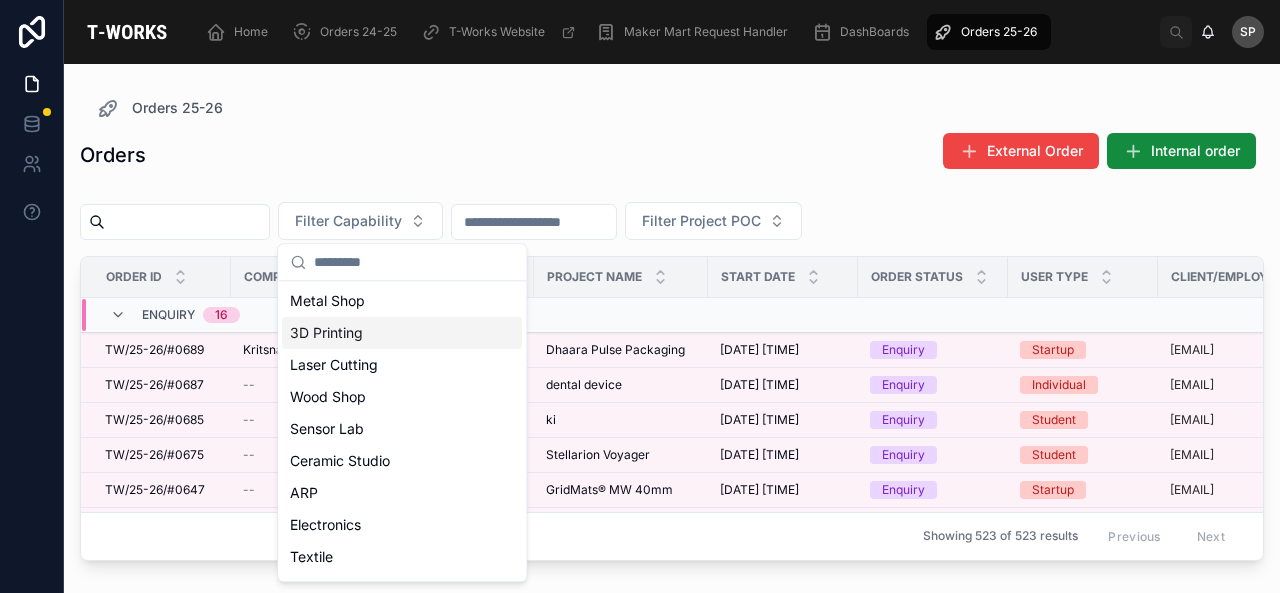 click on "3D Printing" at bounding box center (402, 333) 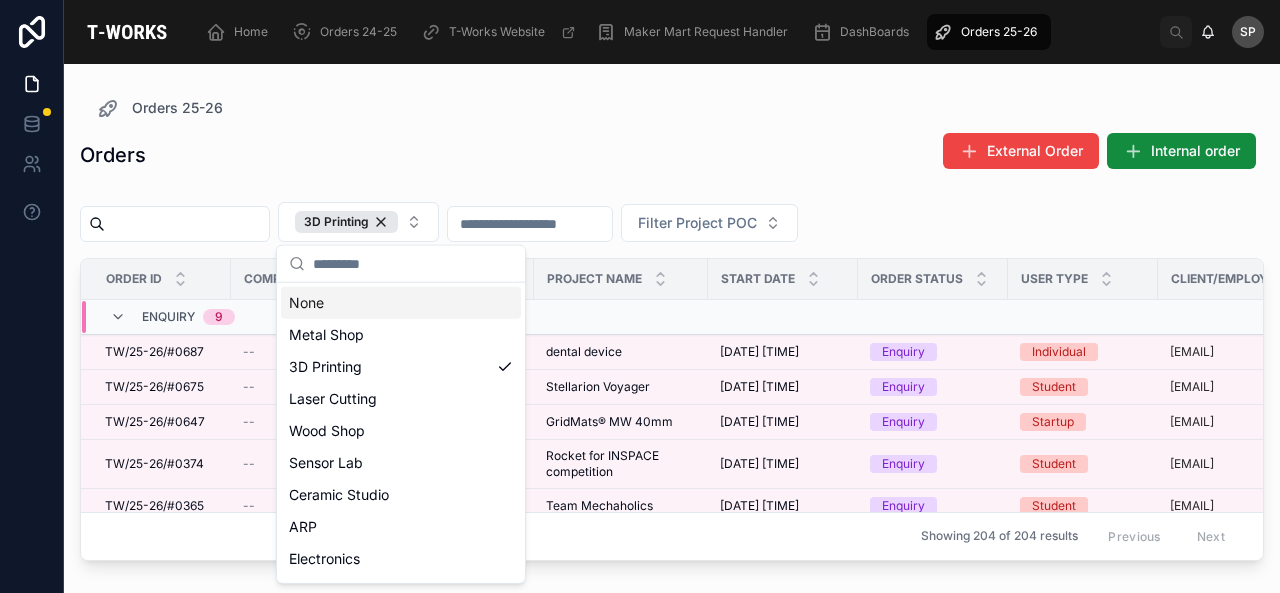 click on "Orders External Order Internal order" at bounding box center [672, 155] 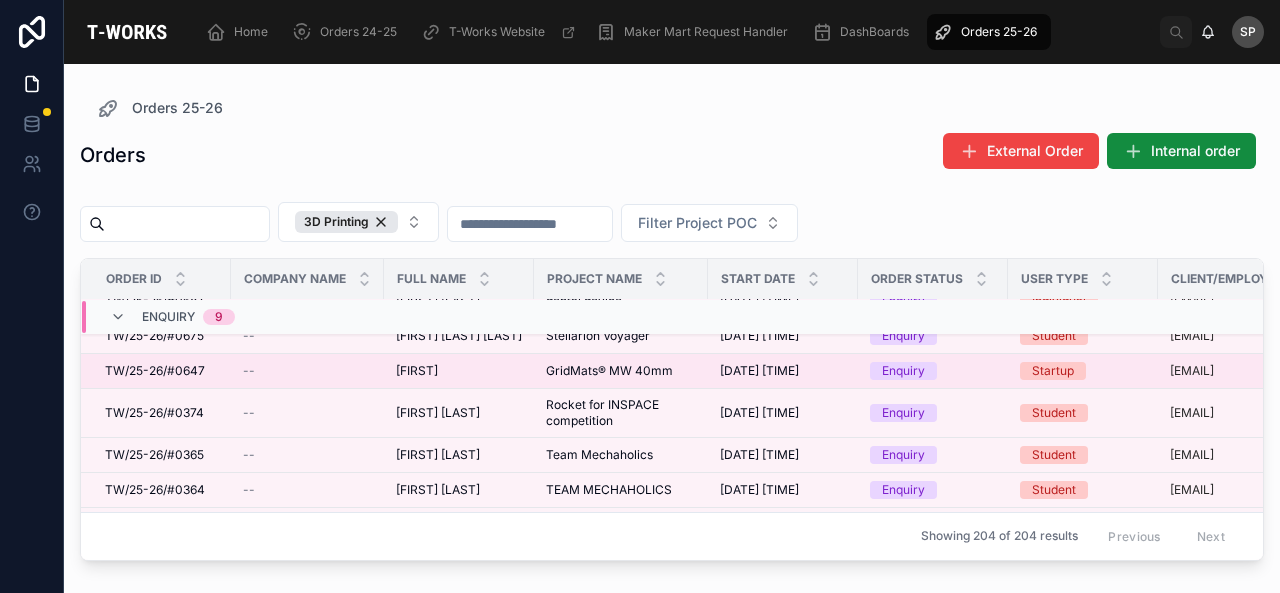 scroll, scrollTop: 0, scrollLeft: 0, axis: both 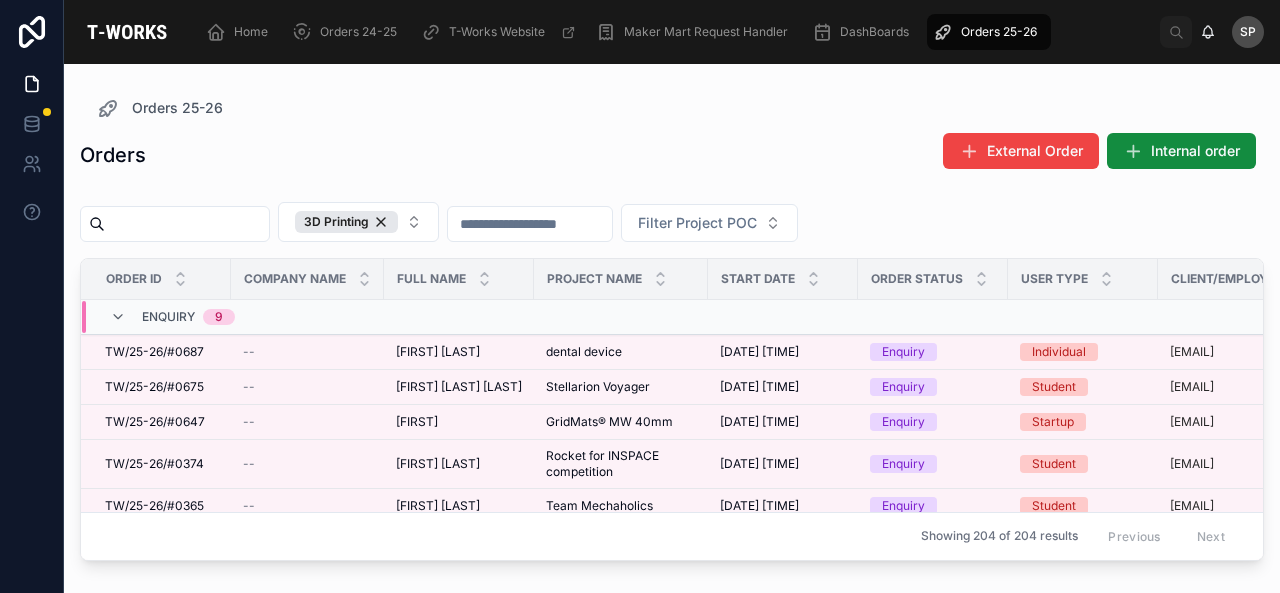 click on "Enquiry 9" at bounding box center [307, 317] 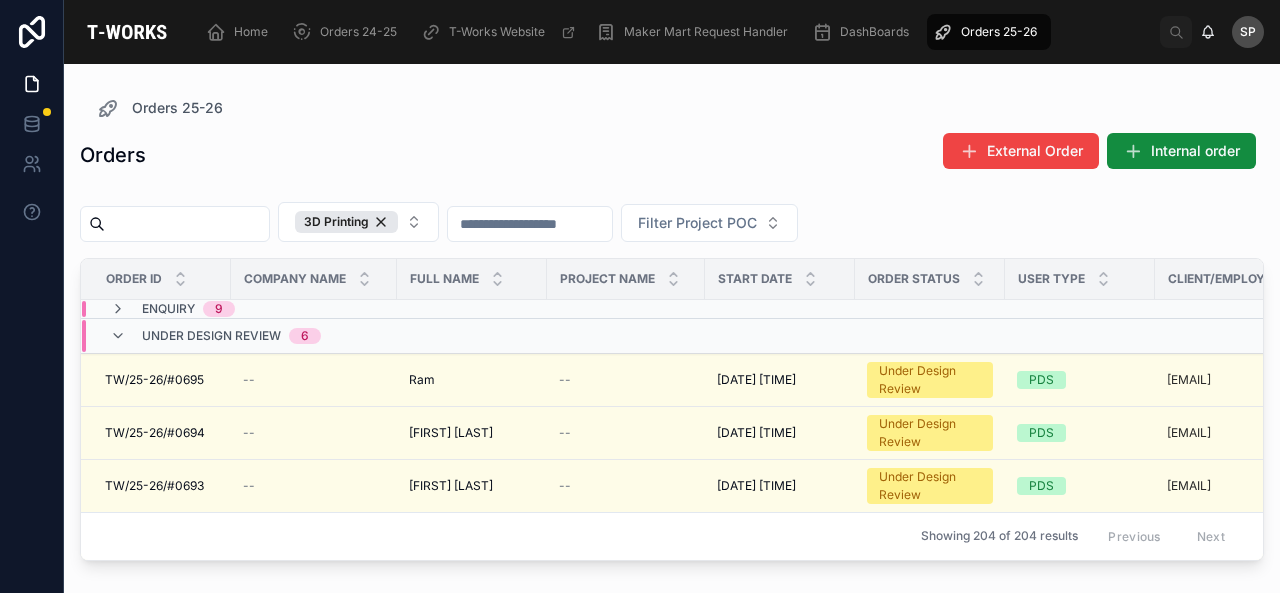 click on "Under Design Review" at bounding box center [211, 336] 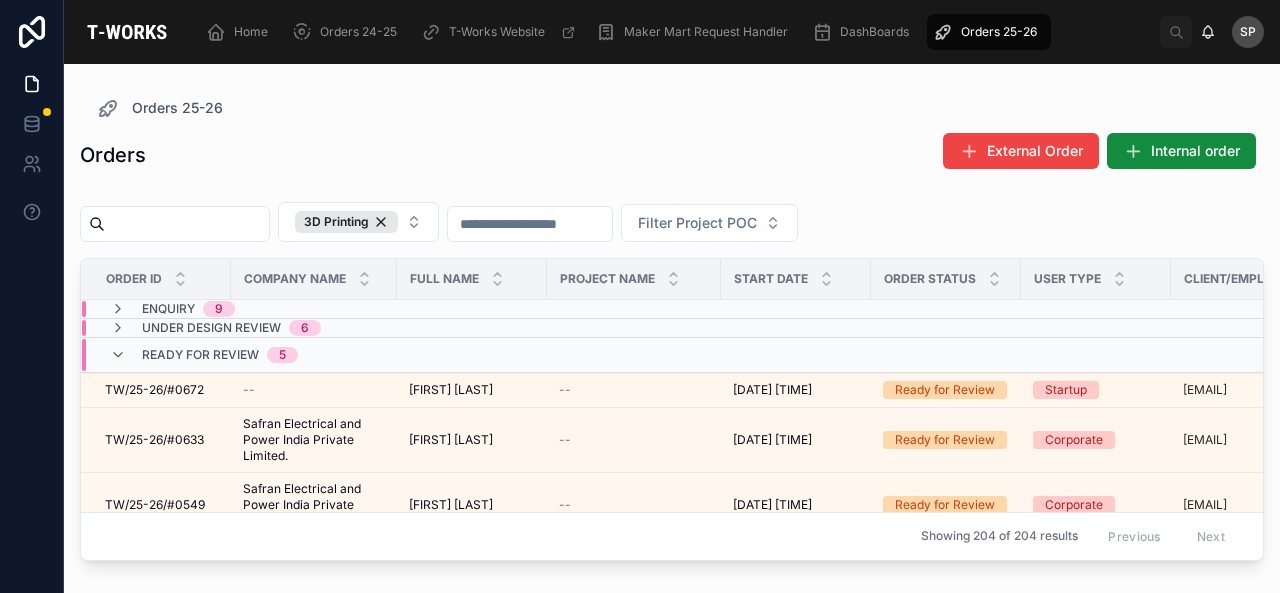 click on "Ready for Review 5" at bounding box center [220, 355] 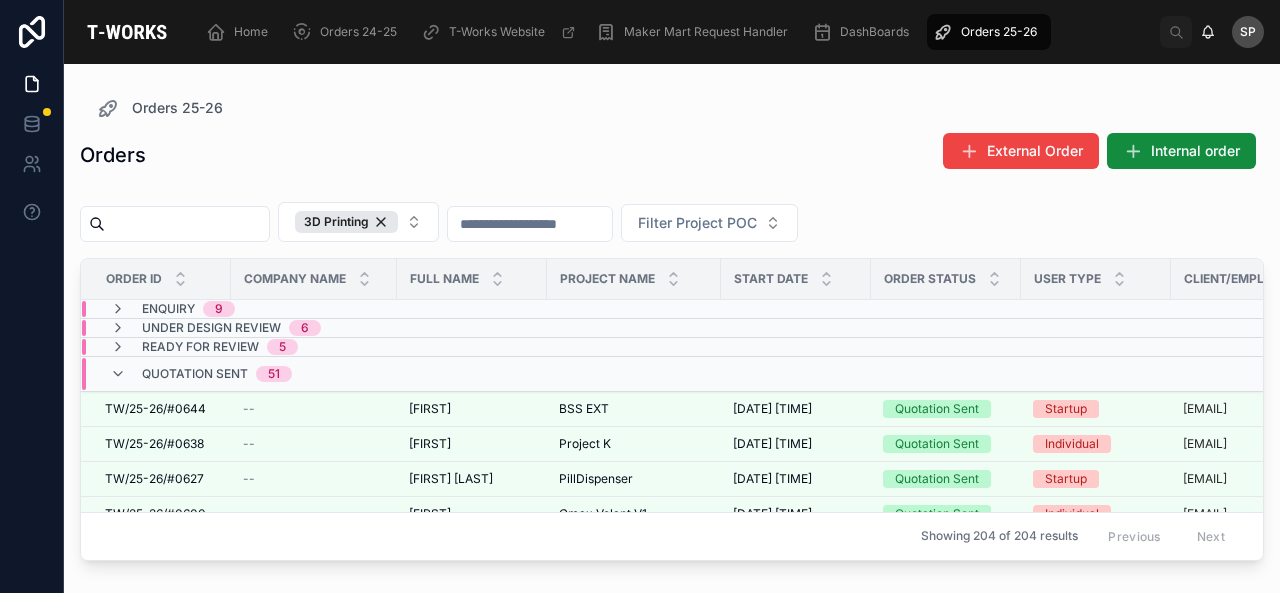 click on "51" at bounding box center (274, 374) 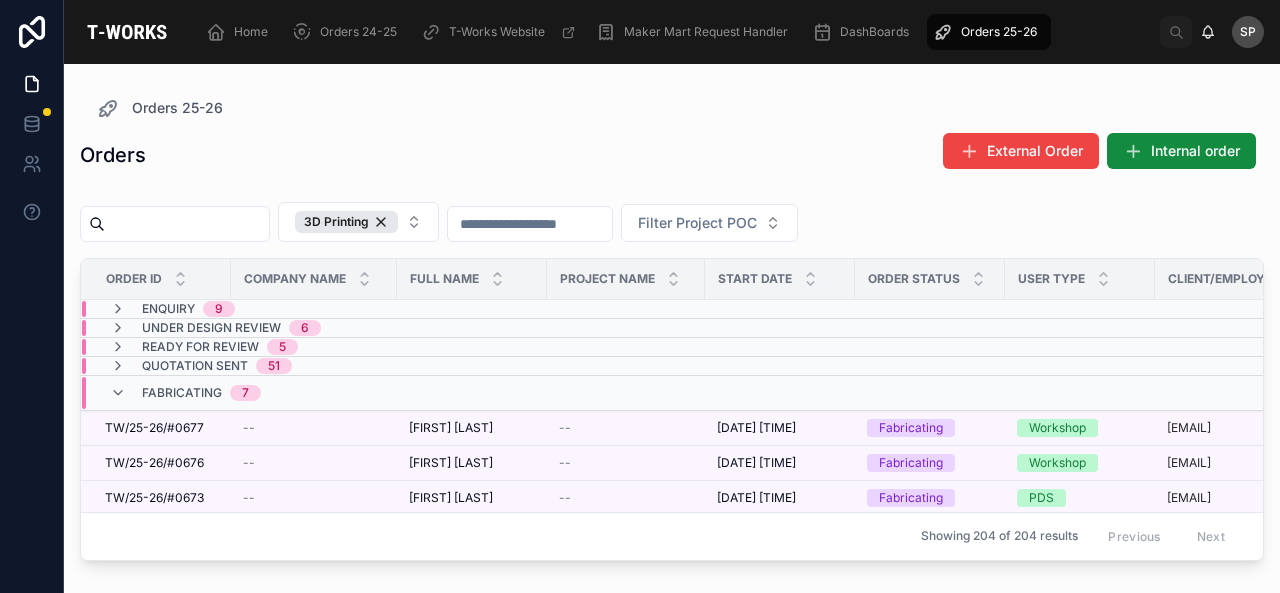 click on "Fabricating 7" at bounding box center [201, 393] 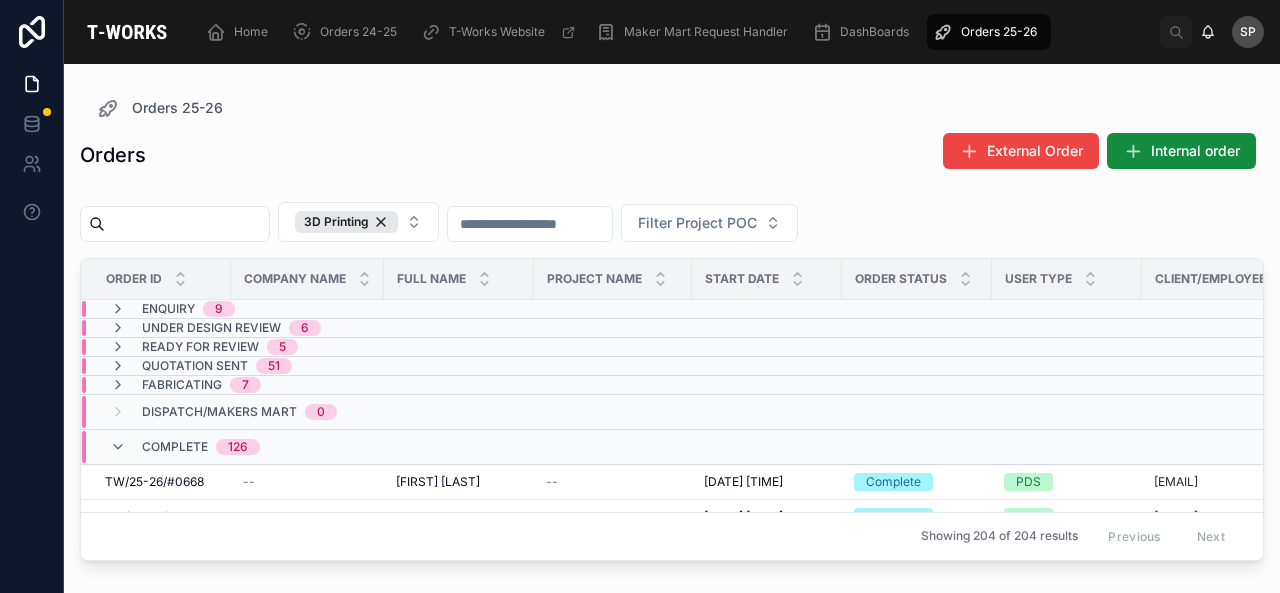 click on "126" at bounding box center [238, 447] 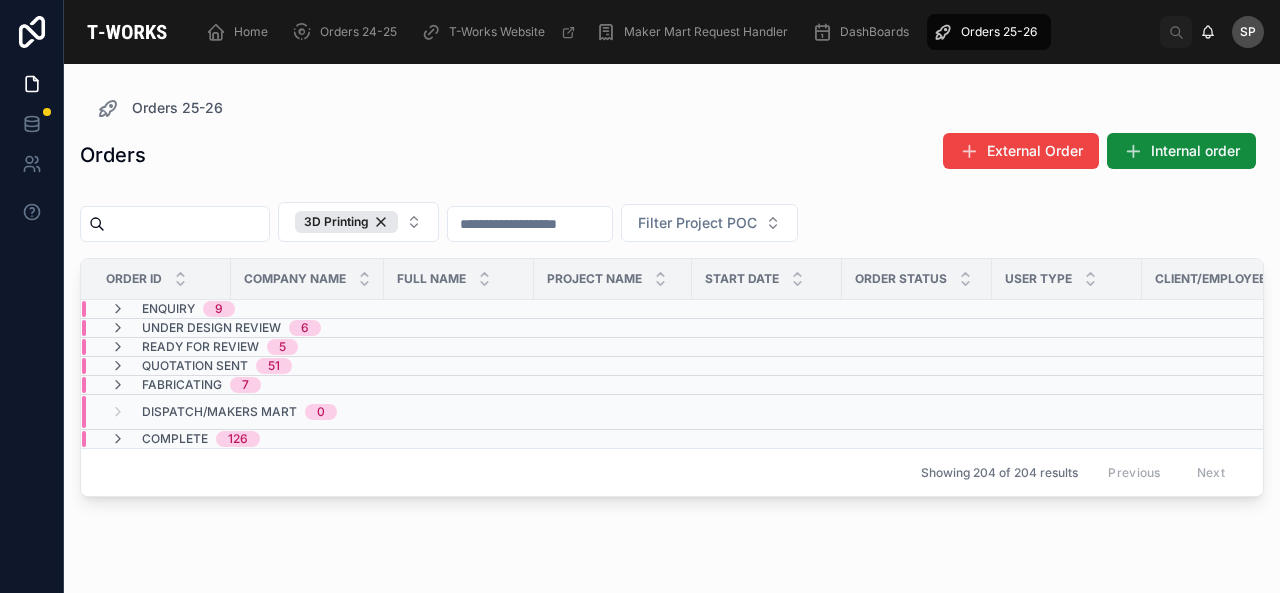 click on "Enquiry 9" at bounding box center (307, 309) 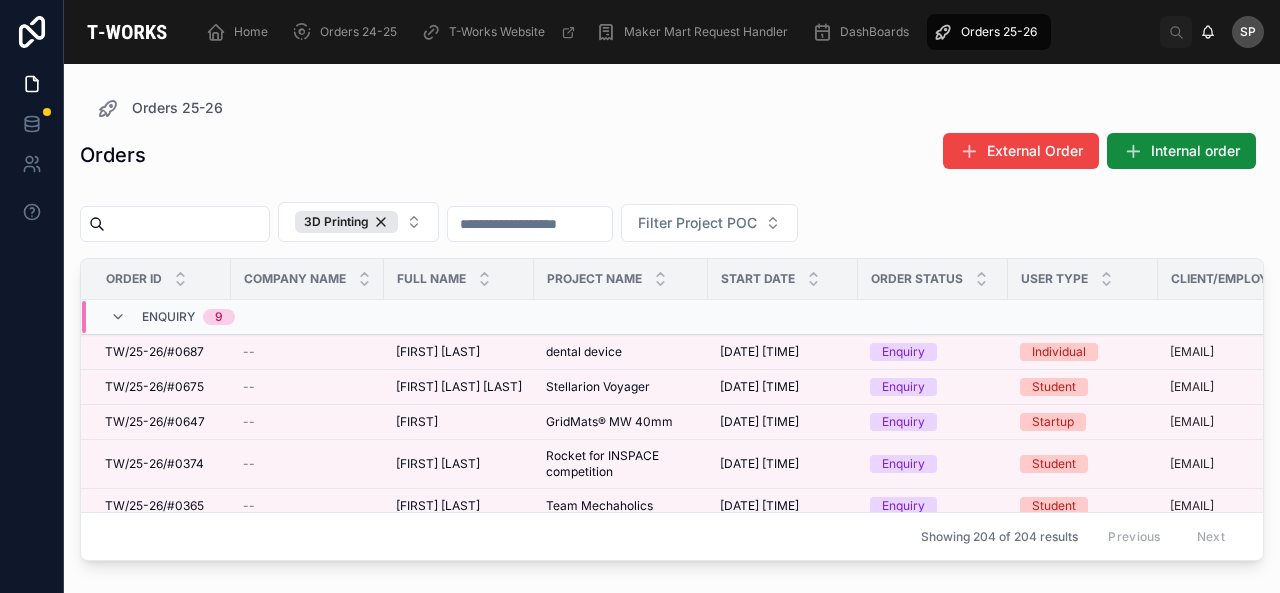 click on "Enquiry 9" at bounding box center [307, 317] 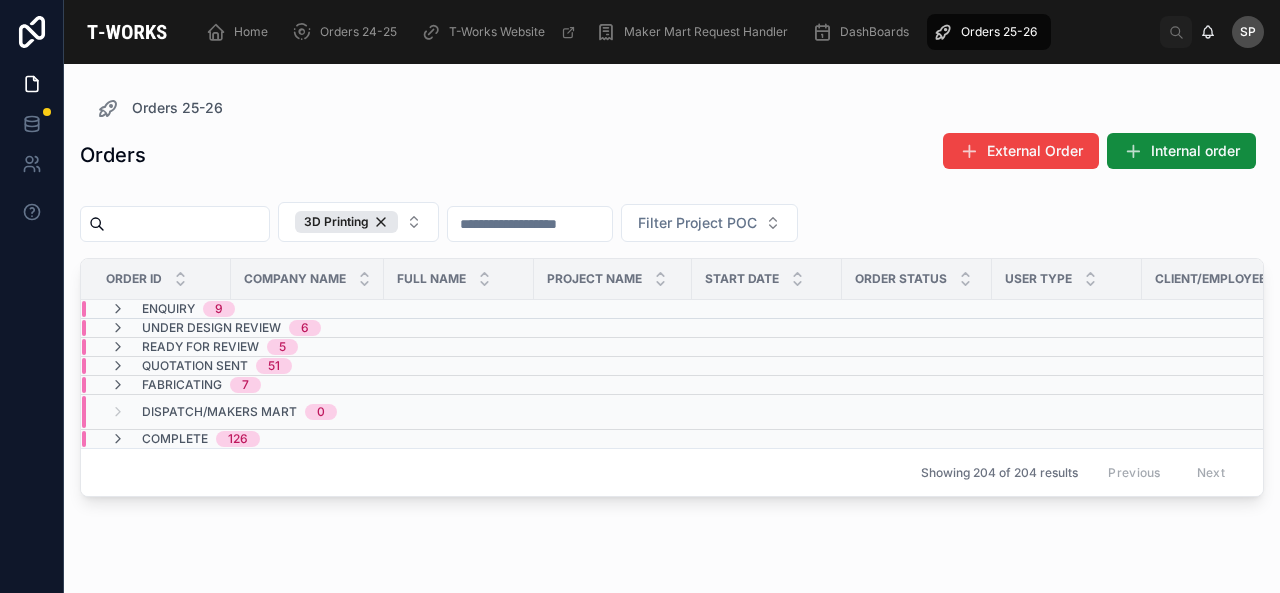 click on "Enquiry 9" at bounding box center (307, 309) 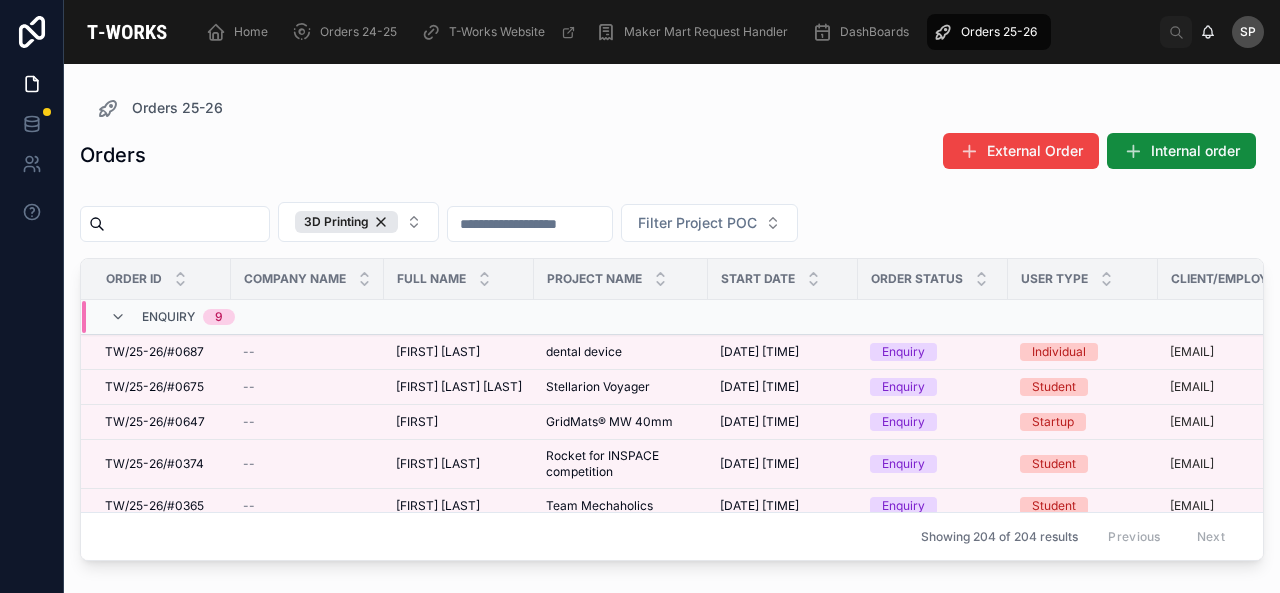 click on "Enquiry 9" at bounding box center [307, 317] 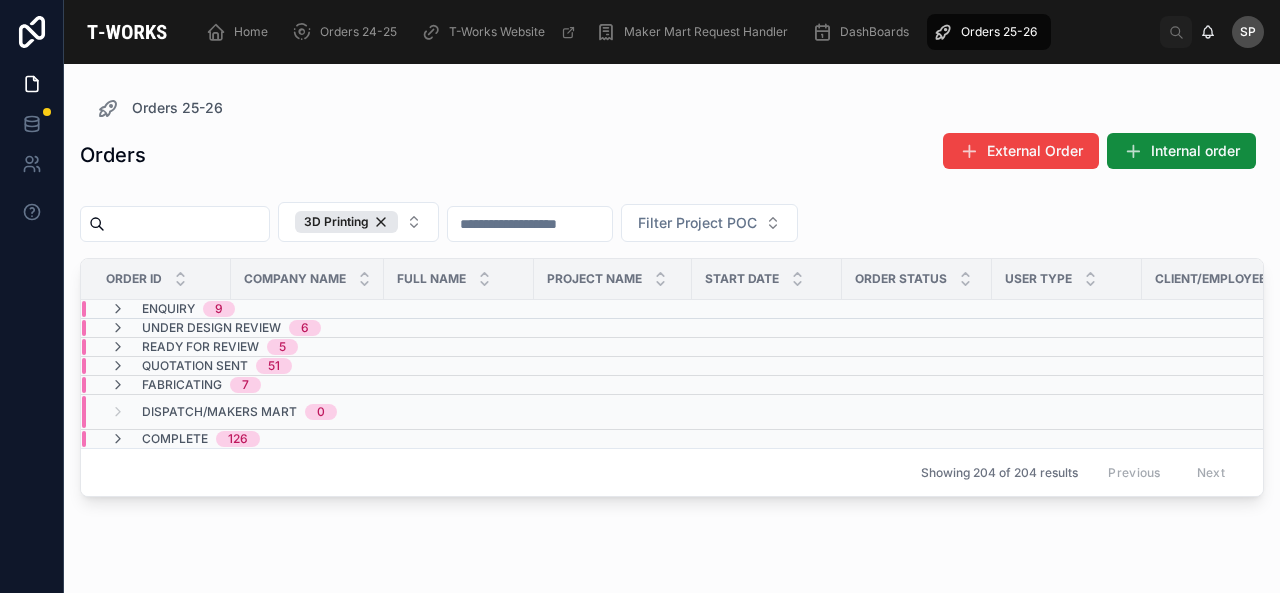 click on "6" at bounding box center [305, 328] 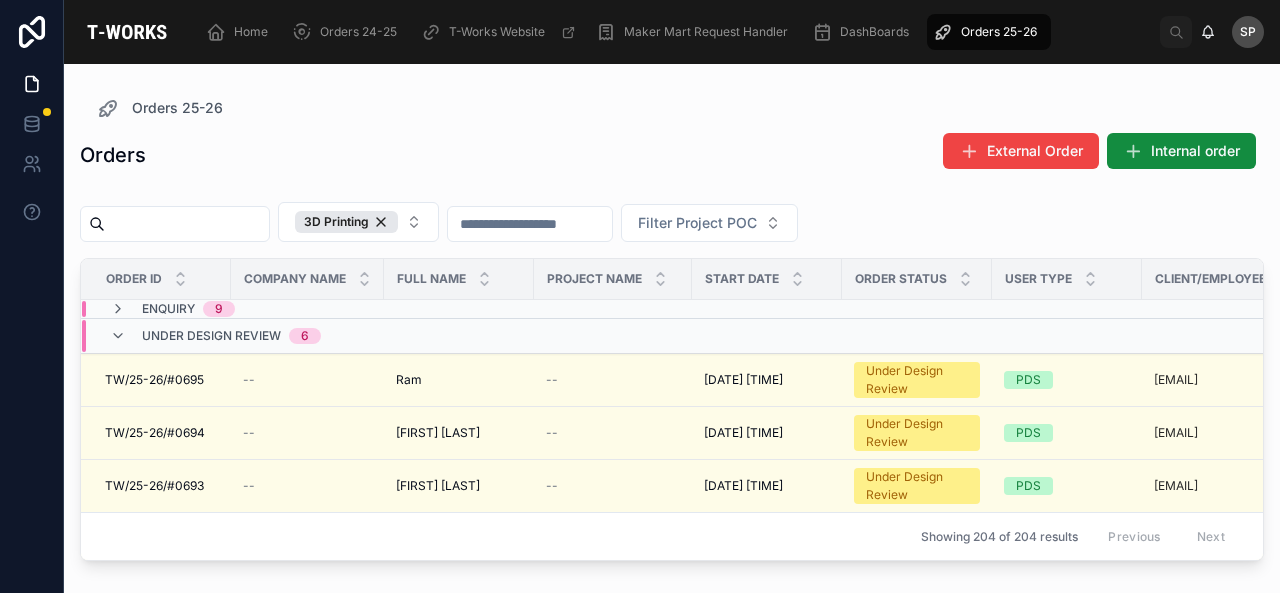 click on "6" at bounding box center [305, 336] 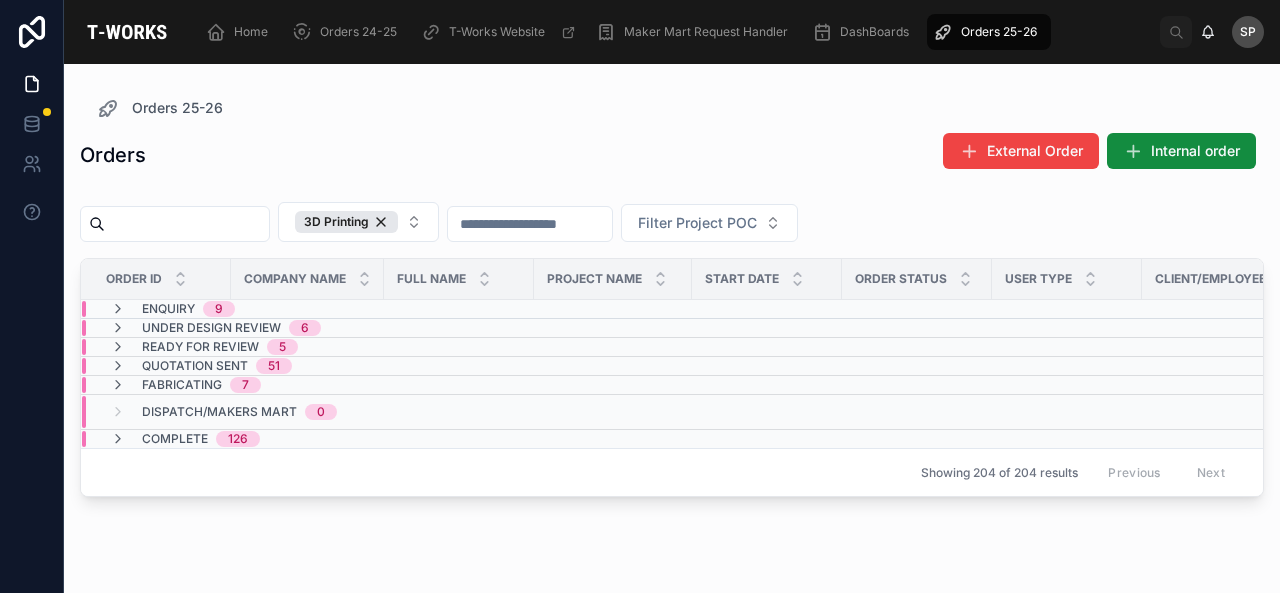 click on "Enquiry 9" at bounding box center [307, 309] 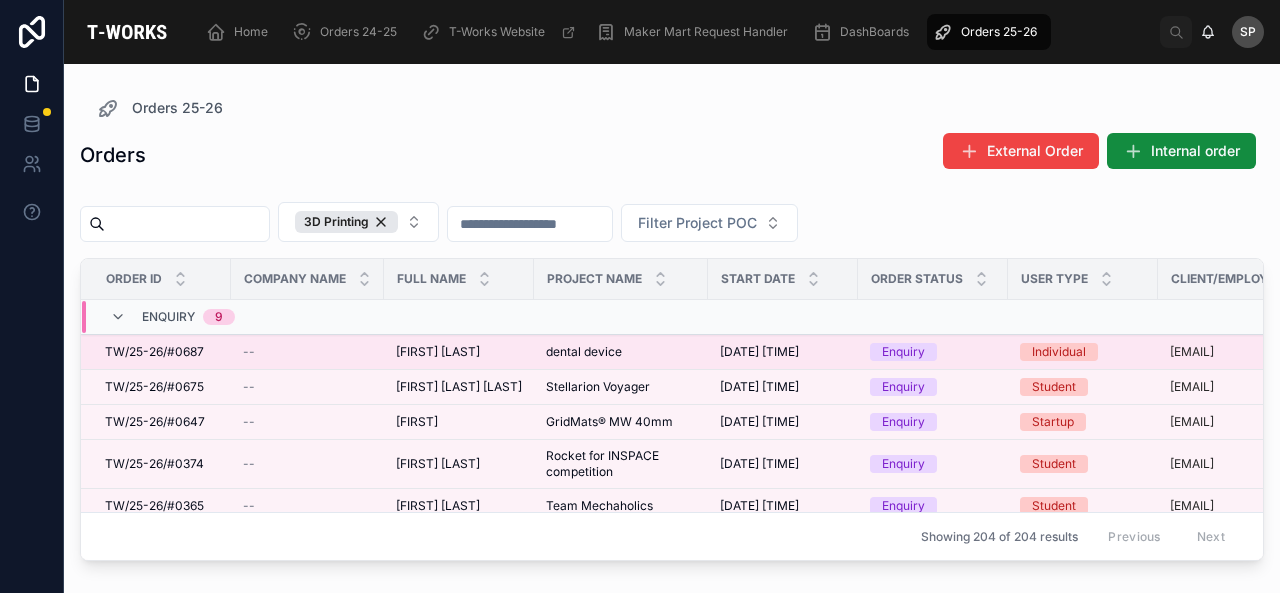 click on "[FIRST] [LAST]" at bounding box center (438, 352) 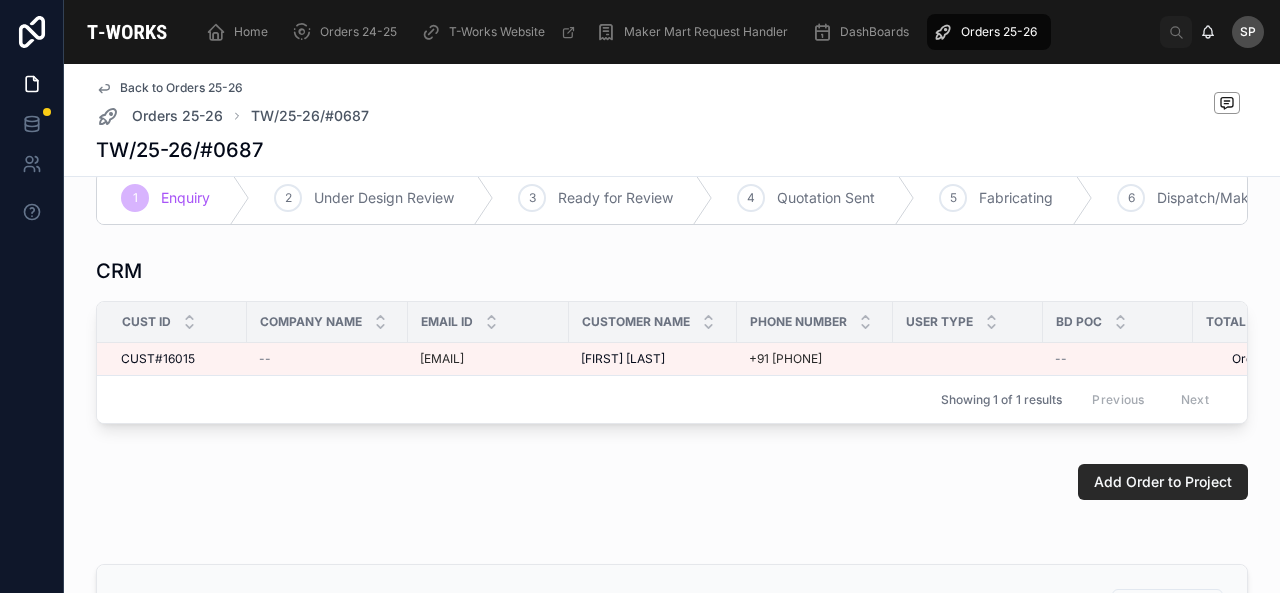 scroll, scrollTop: 0, scrollLeft: 0, axis: both 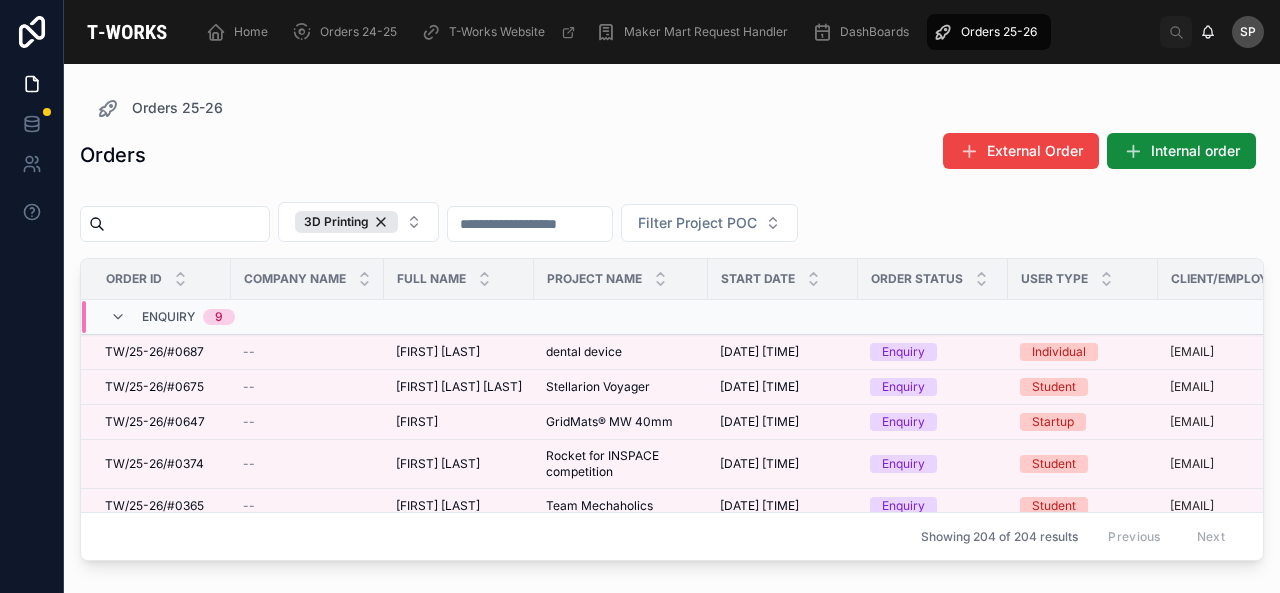 click on "Enquiry 9" at bounding box center [172, 317] 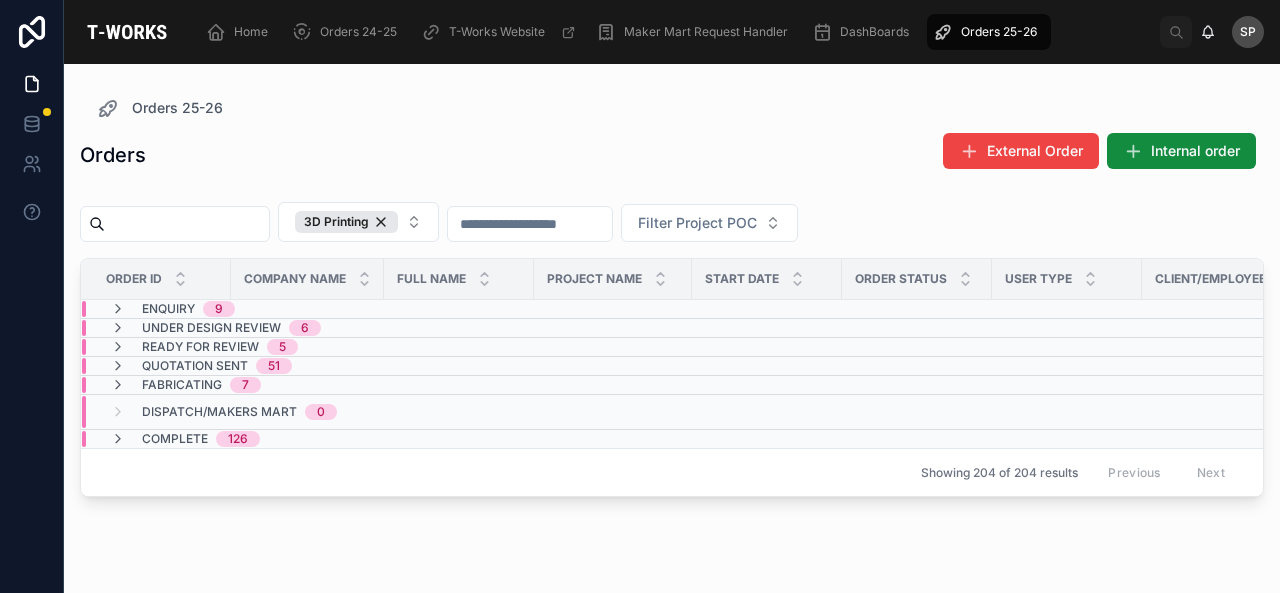 click on "Under Design Review 6" at bounding box center [231, 328] 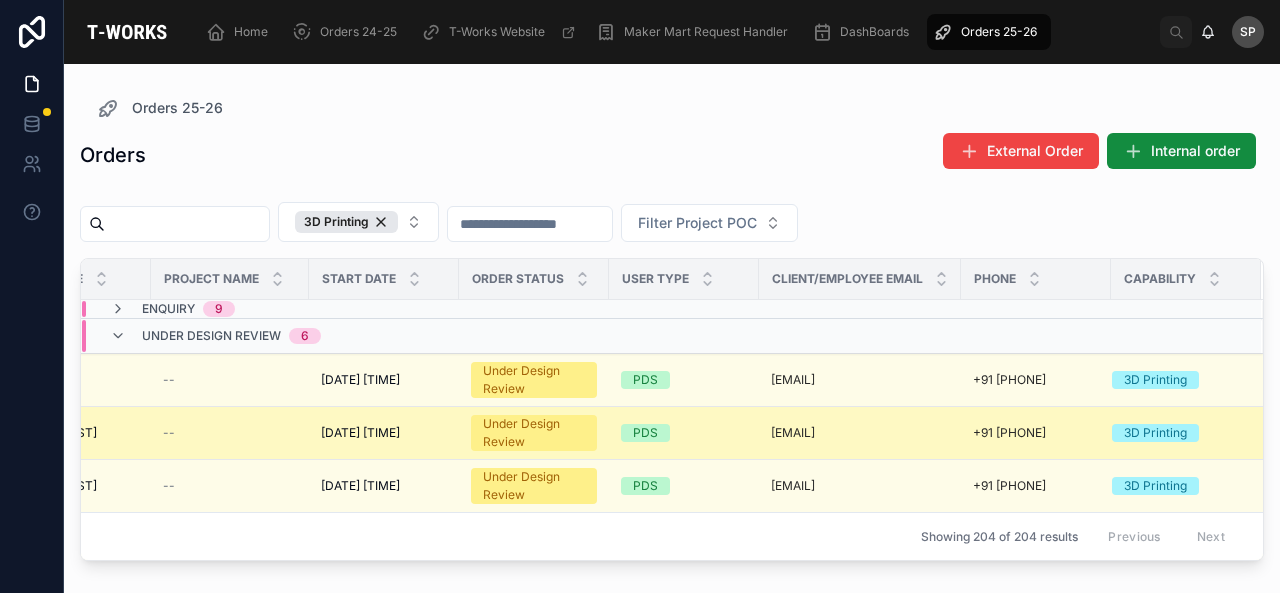 scroll, scrollTop: 0, scrollLeft: 0, axis: both 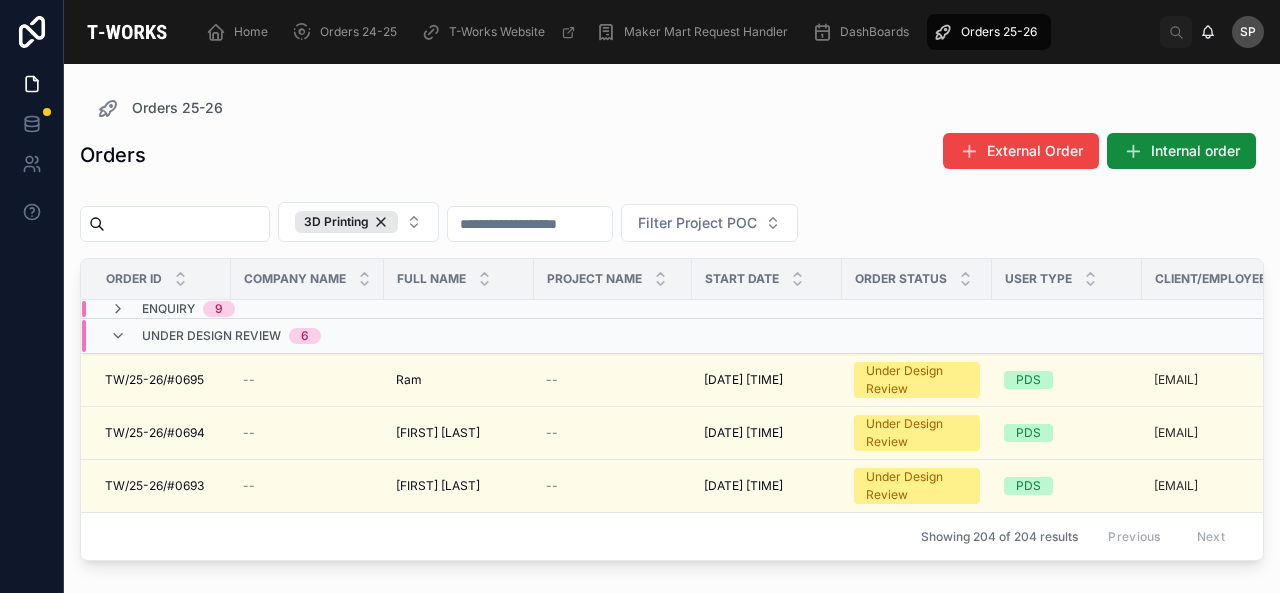 click on "Under Design Review 6" at bounding box center (307, 336) 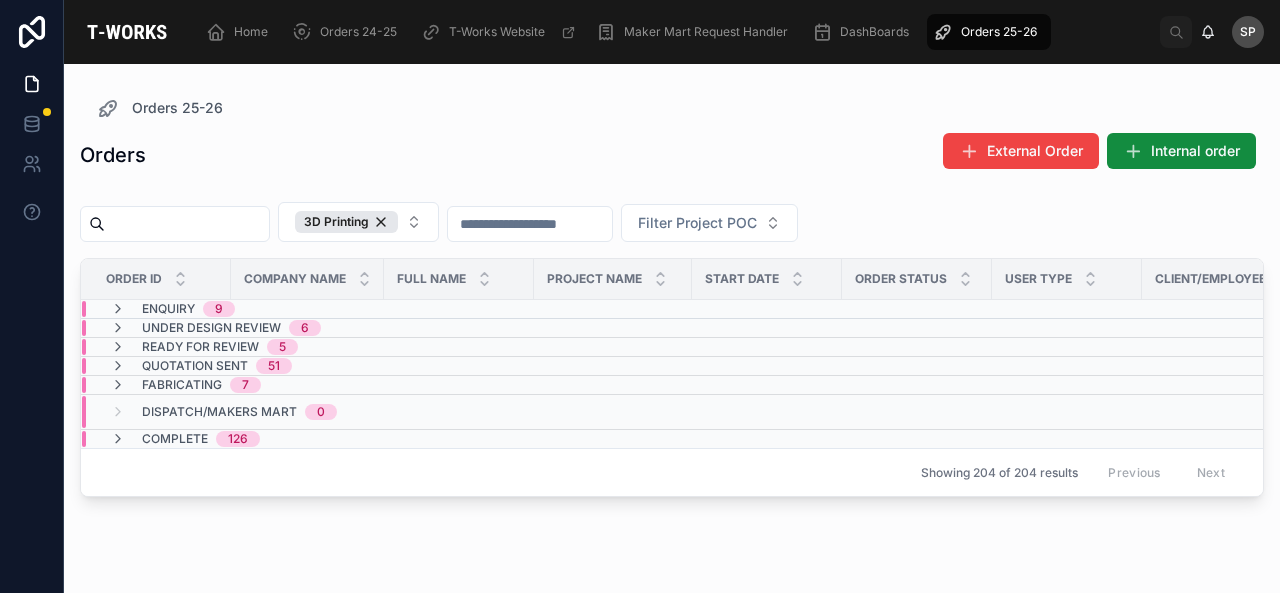 click on "Enquiry 9" at bounding box center (307, 309) 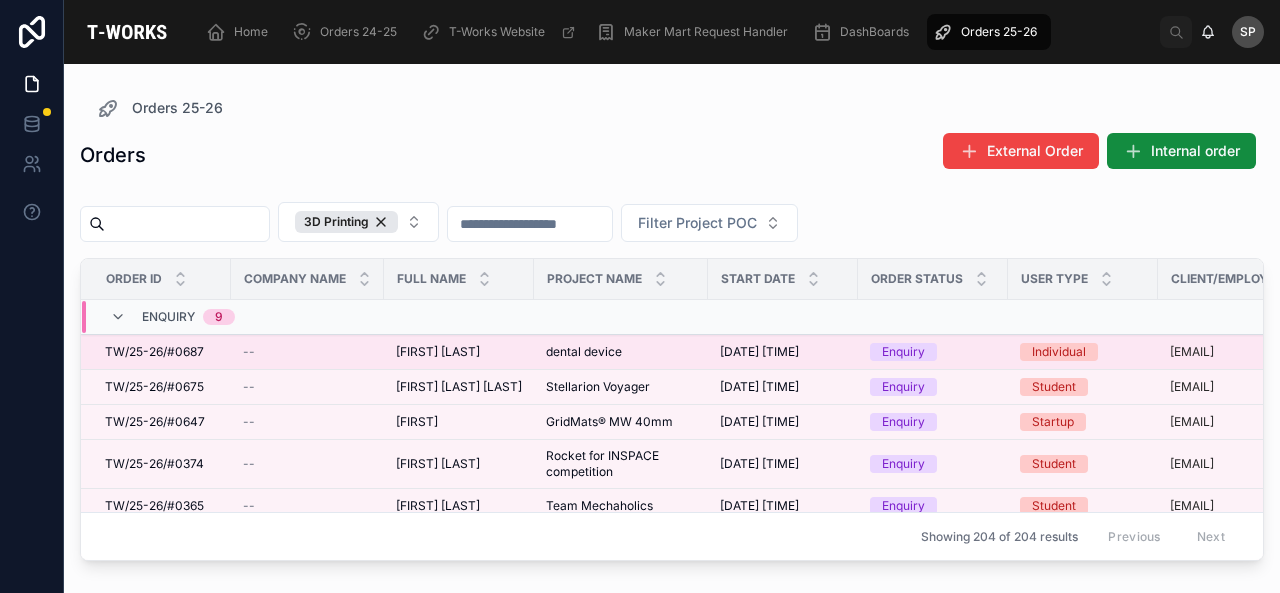 click on "[FIRST] [LAST]" at bounding box center [438, 352] 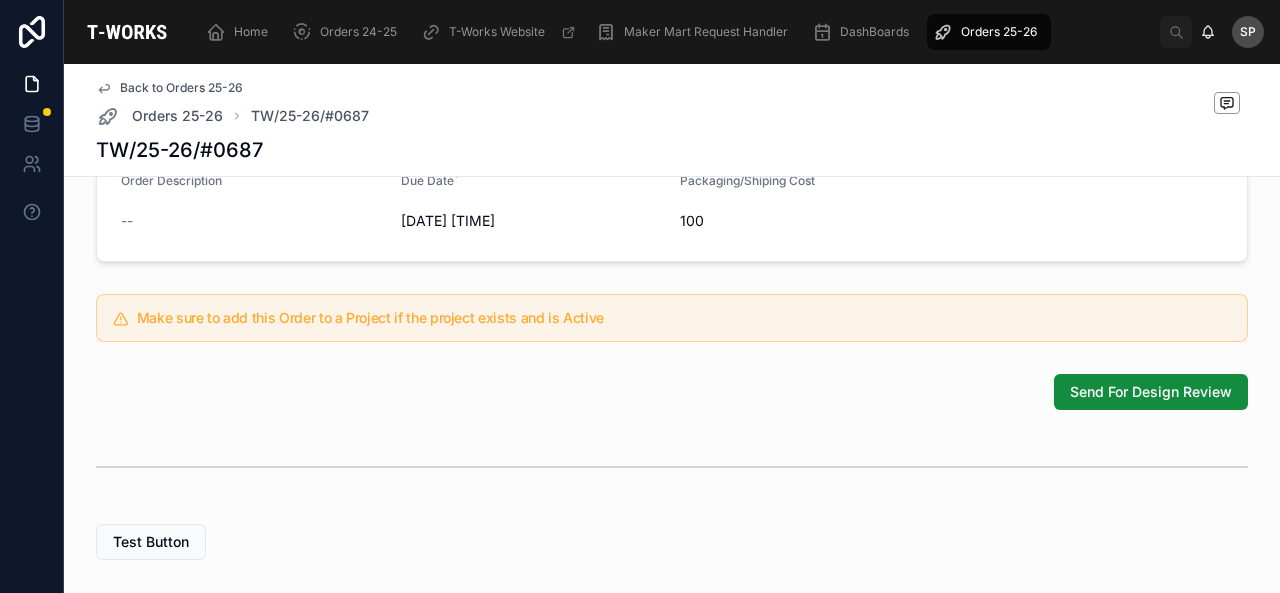 scroll, scrollTop: 0, scrollLeft: 0, axis: both 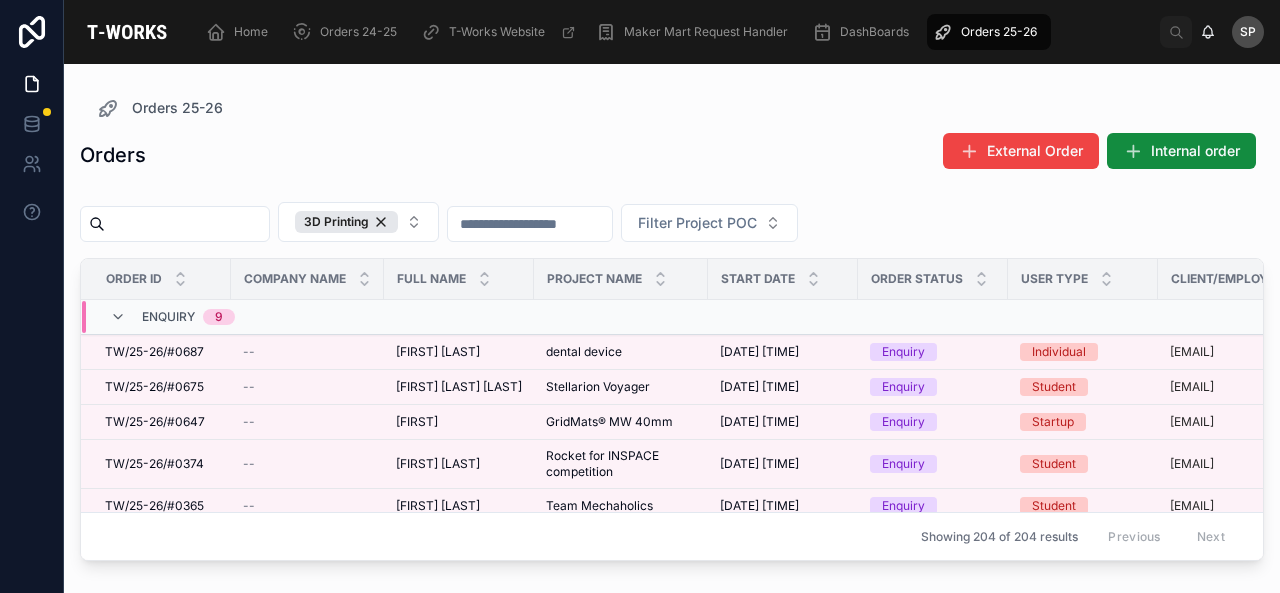 click on "Enquiry 9" at bounding box center [307, 317] 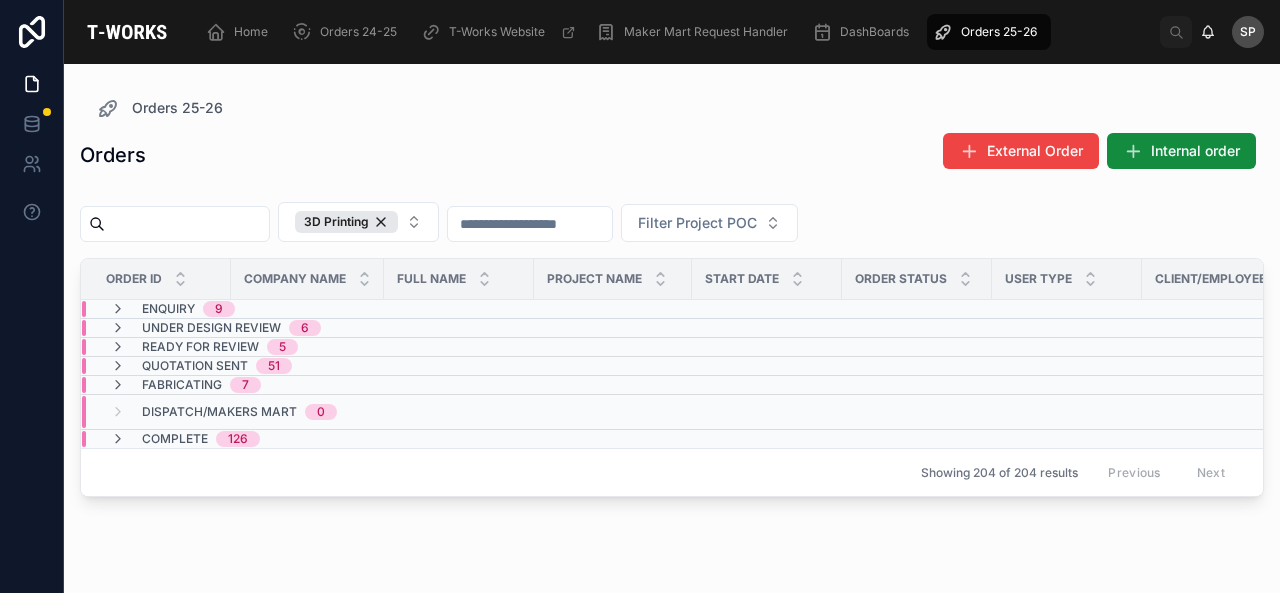 click on "Ready for Review 5" at bounding box center (204, 347) 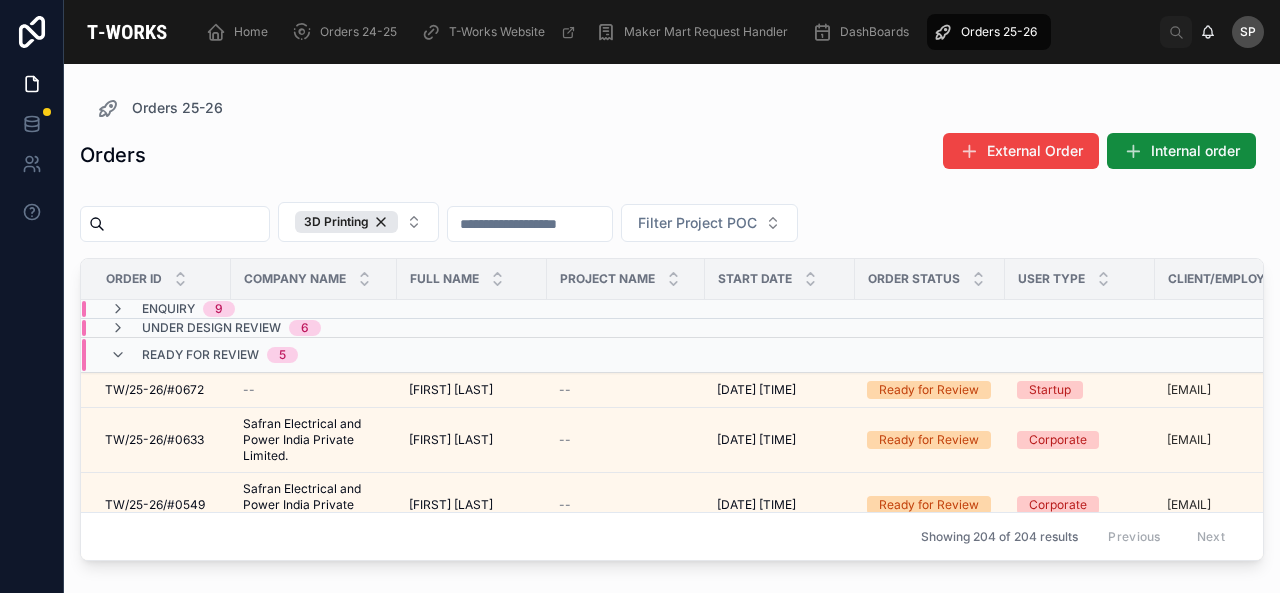 click on "Ready for Review 5" at bounding box center (204, 355) 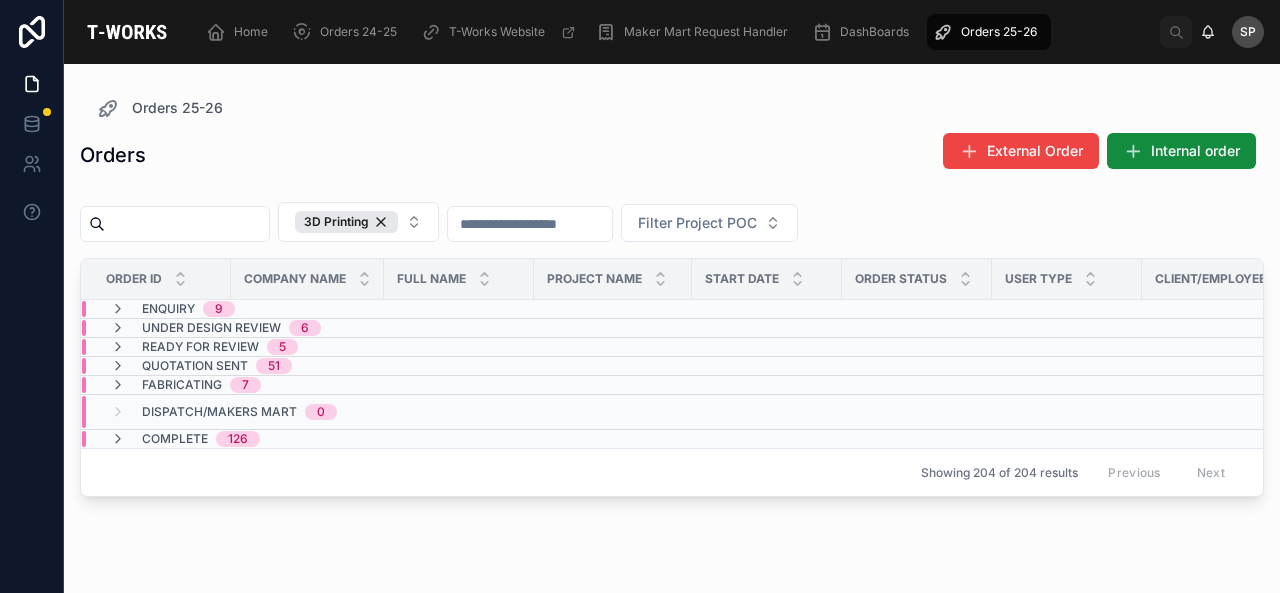 click on "Ready for Review 5" at bounding box center (204, 347) 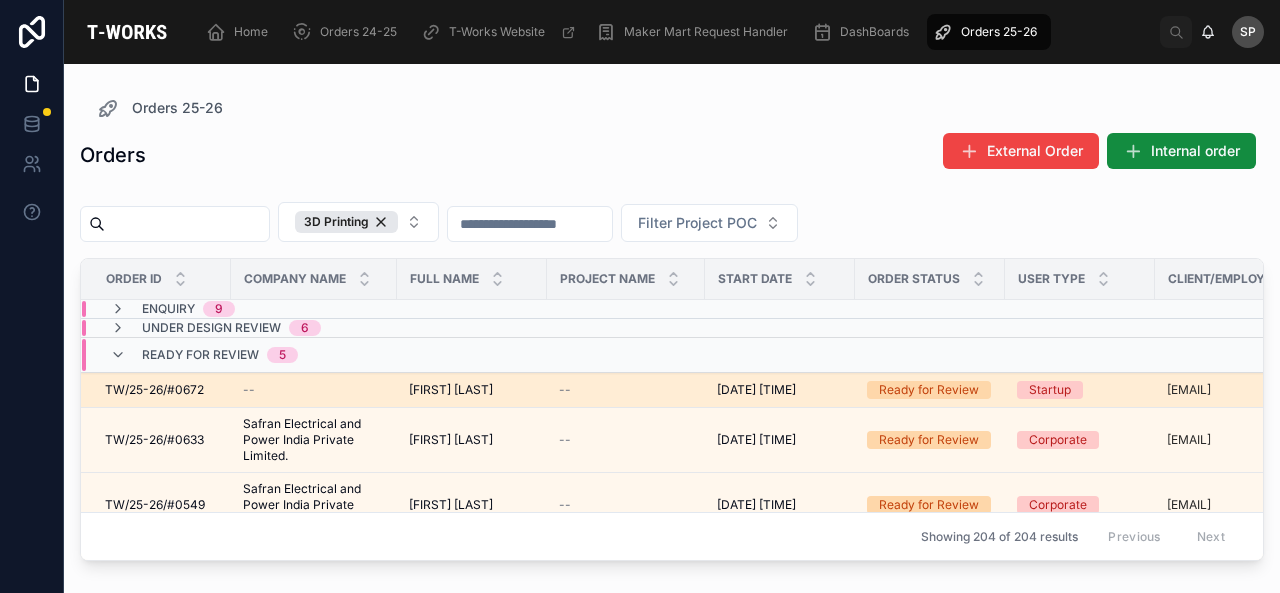 click on "--" at bounding box center [314, 390] 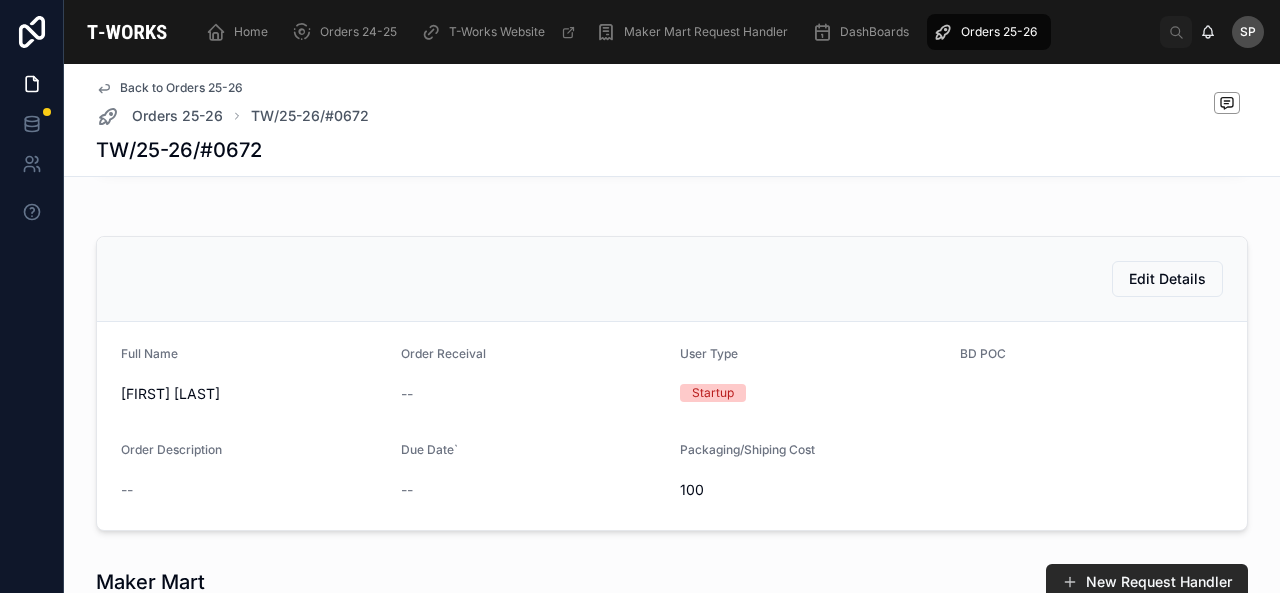 scroll, scrollTop: 0, scrollLeft: 0, axis: both 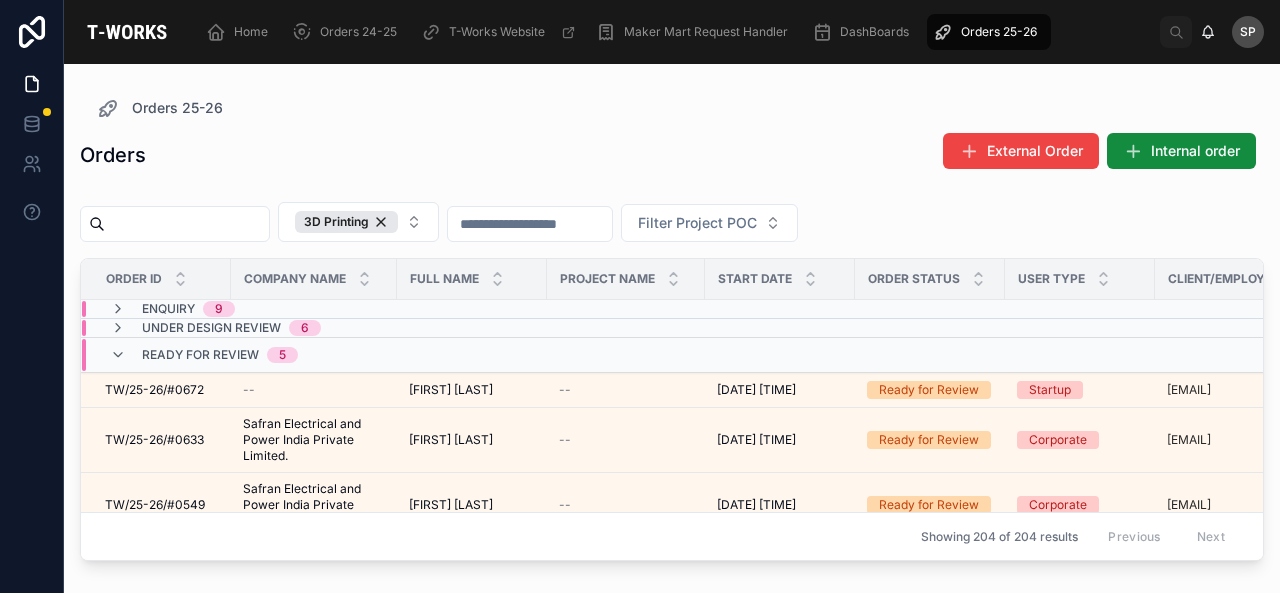 click on "Ready for Review 5" at bounding box center [314, 355] 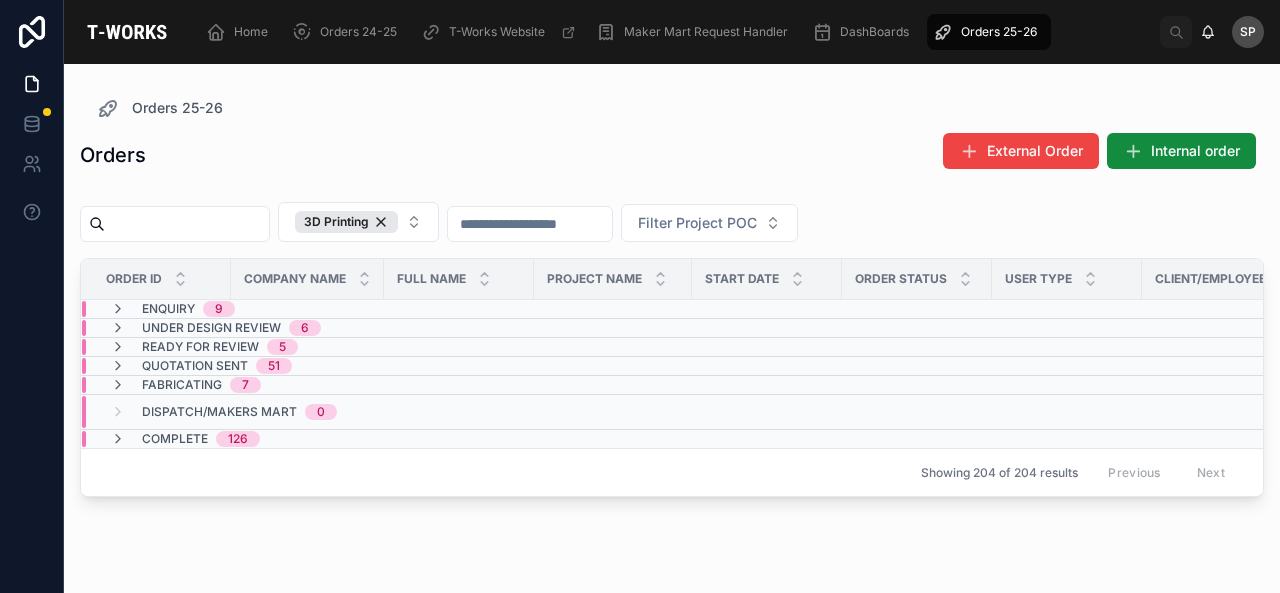 click on "Fabricating 7" at bounding box center (307, 385) 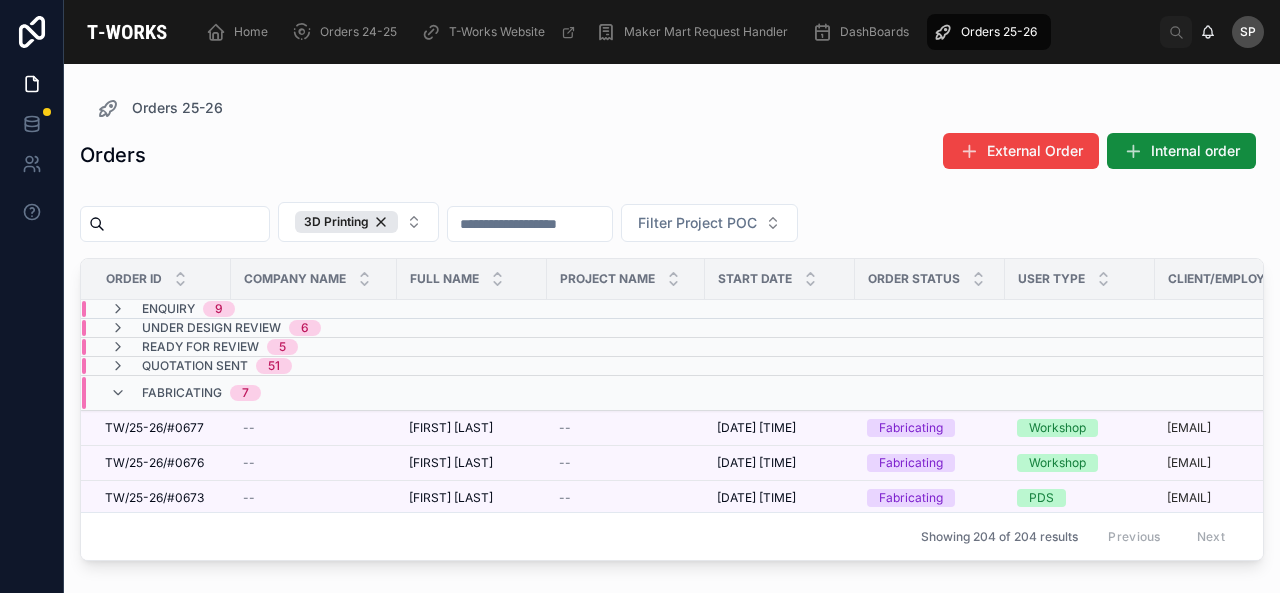 click on "Fabricating 7" at bounding box center (314, 393) 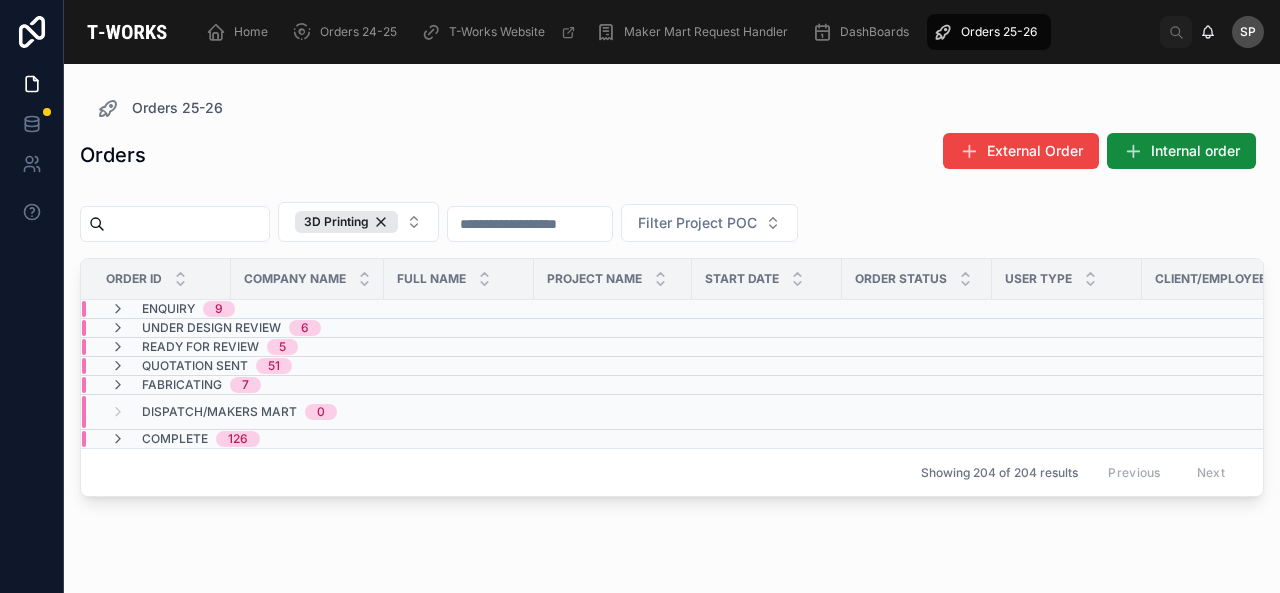 click on "Fabricating 7" at bounding box center (307, 385) 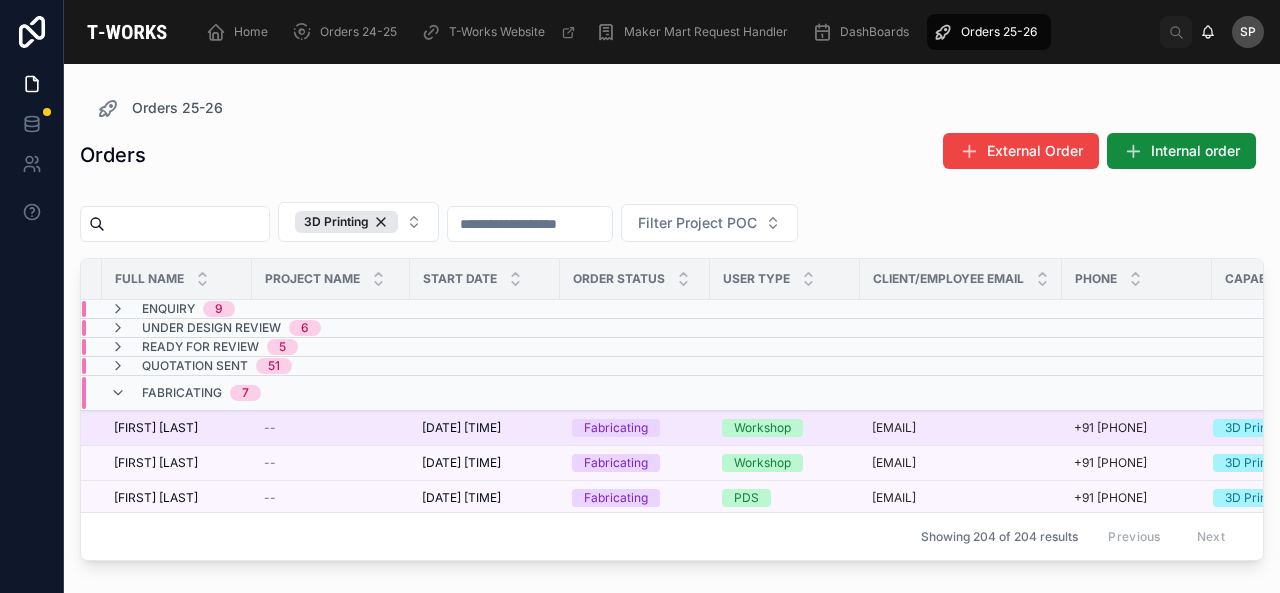 scroll, scrollTop: 0, scrollLeft: 298, axis: horizontal 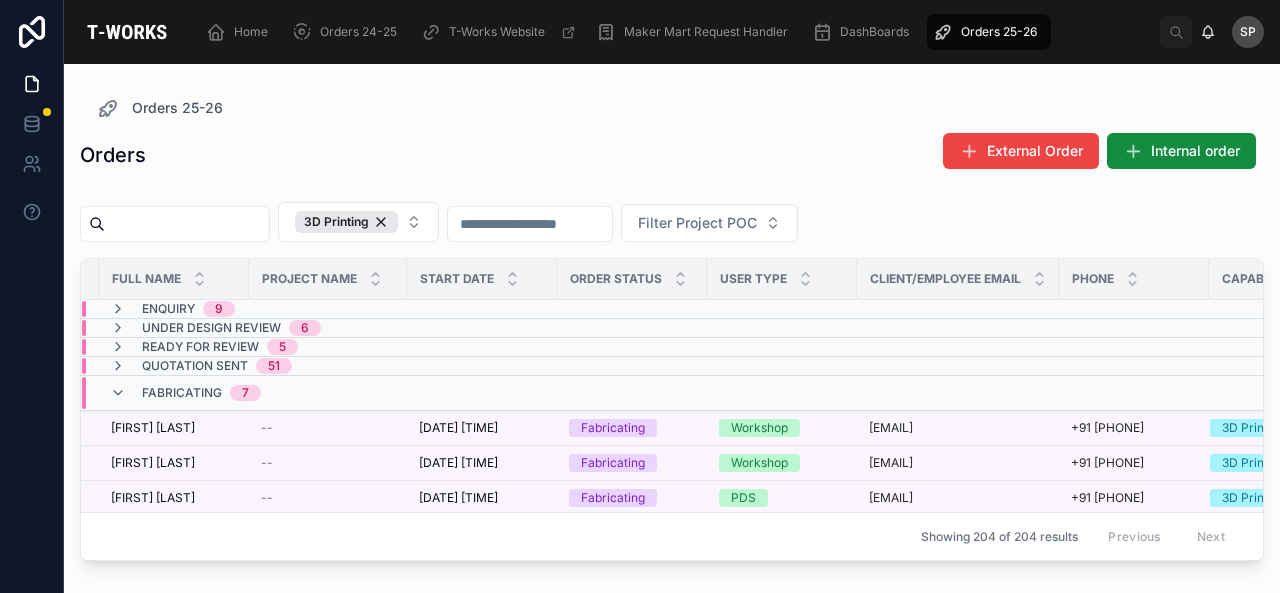 click on "Fabricating 7" at bounding box center (314, 393) 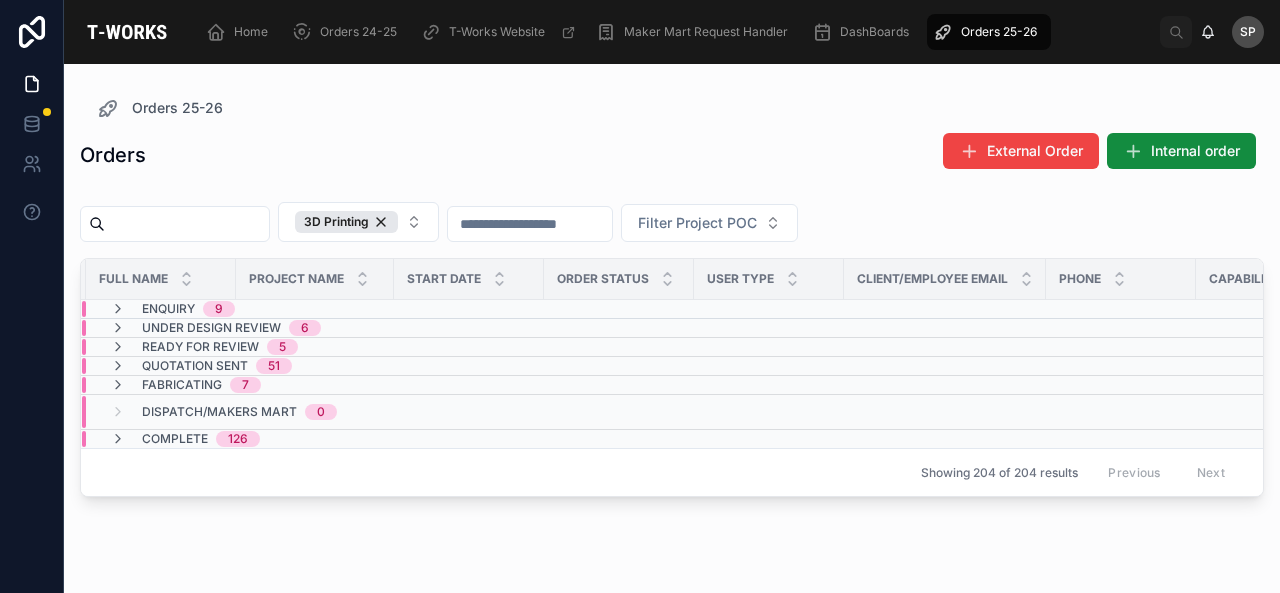 click on "Under Design Review 6" at bounding box center (307, 328) 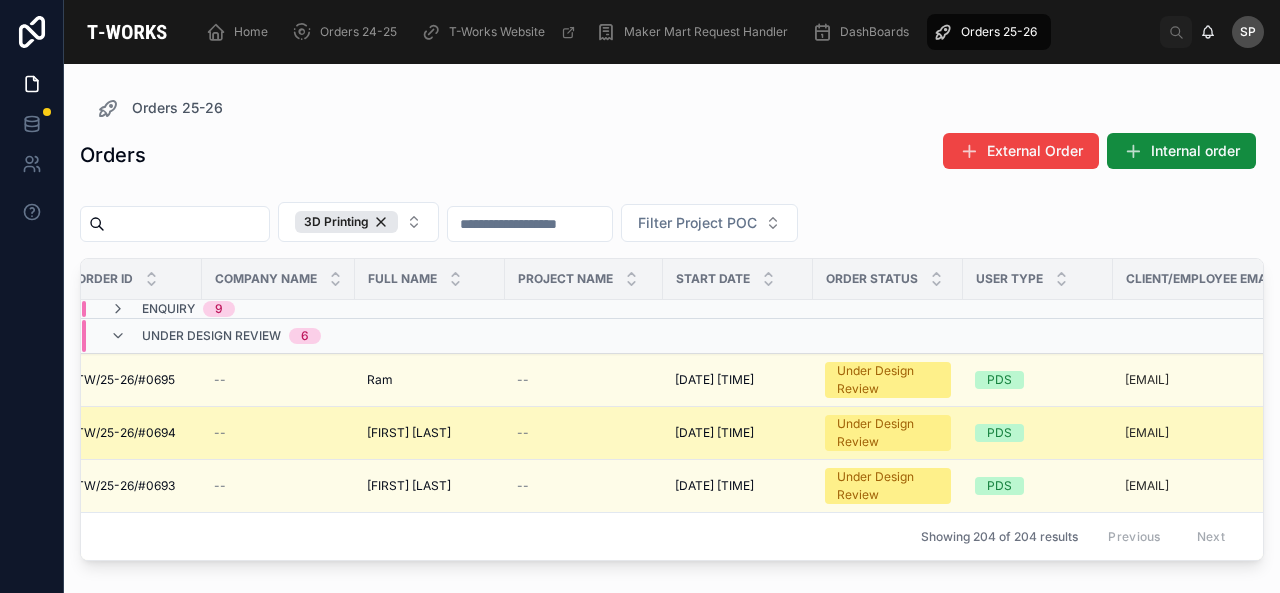 scroll, scrollTop: 0, scrollLeft: 28, axis: horizontal 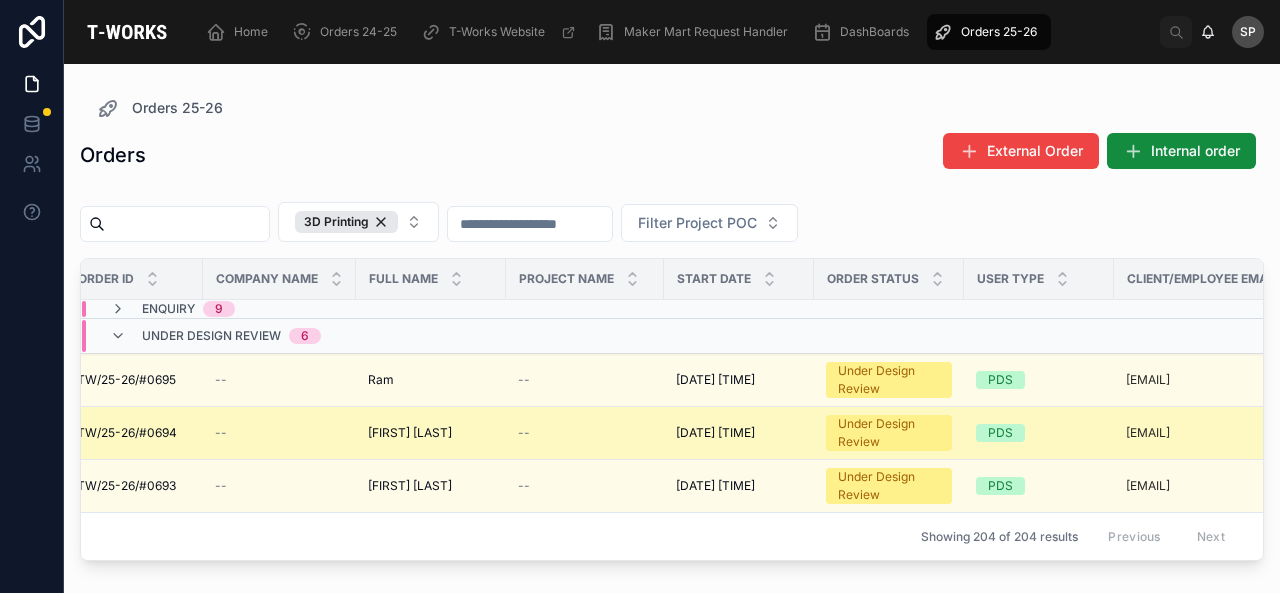 click on "[FIRST] [LAST]" at bounding box center [410, 433] 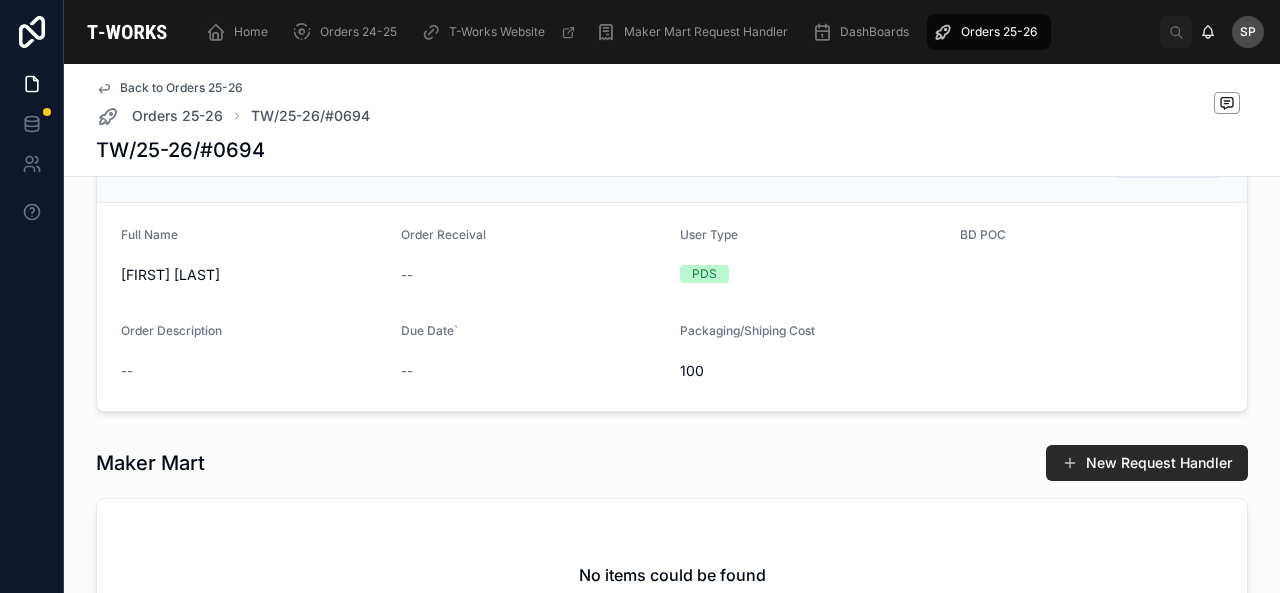 scroll, scrollTop: 218, scrollLeft: 0, axis: vertical 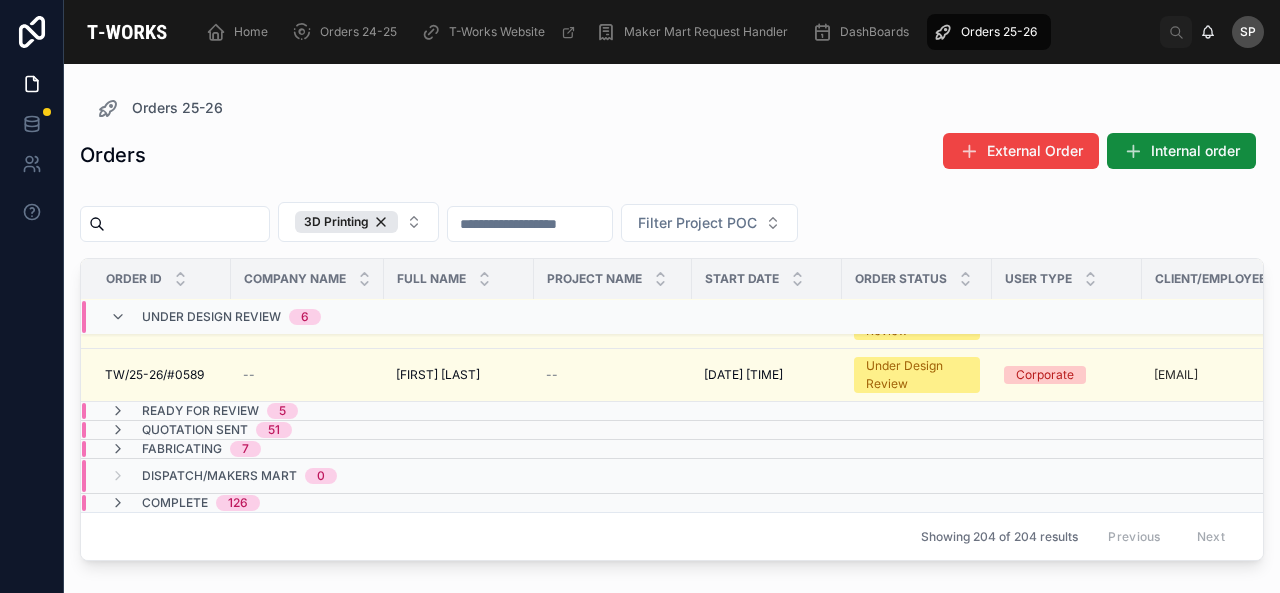 click on "Ready for Review 5" at bounding box center (307, 411) 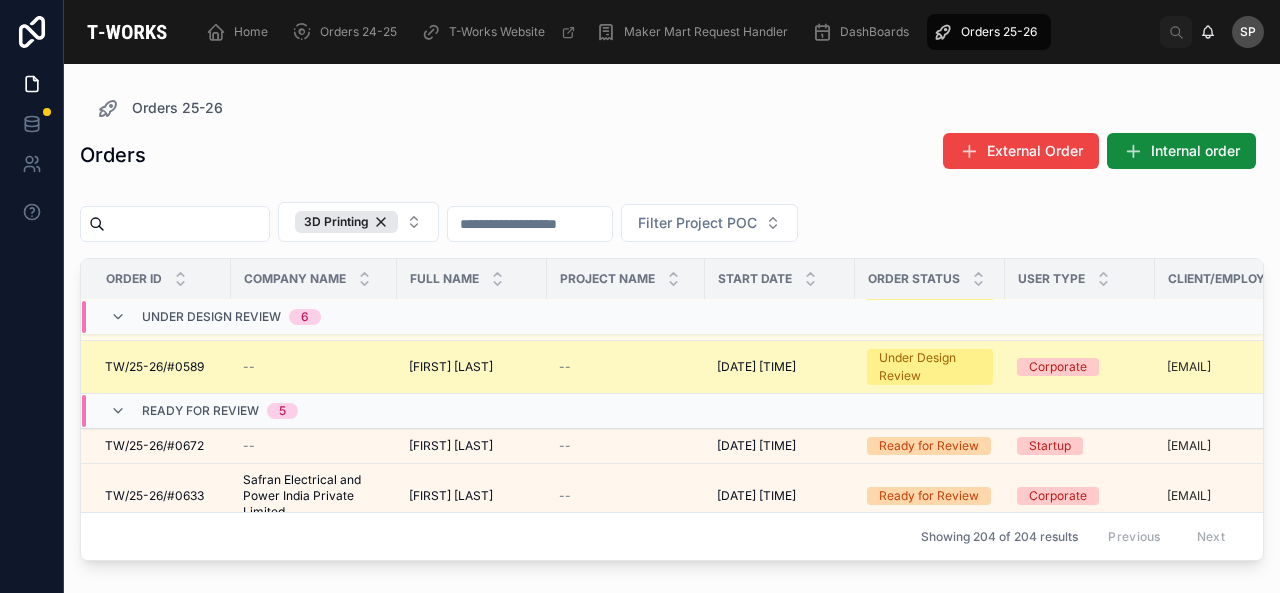 click on "[FIRST] [LAST] [LAST]" at bounding box center [472, 367] 